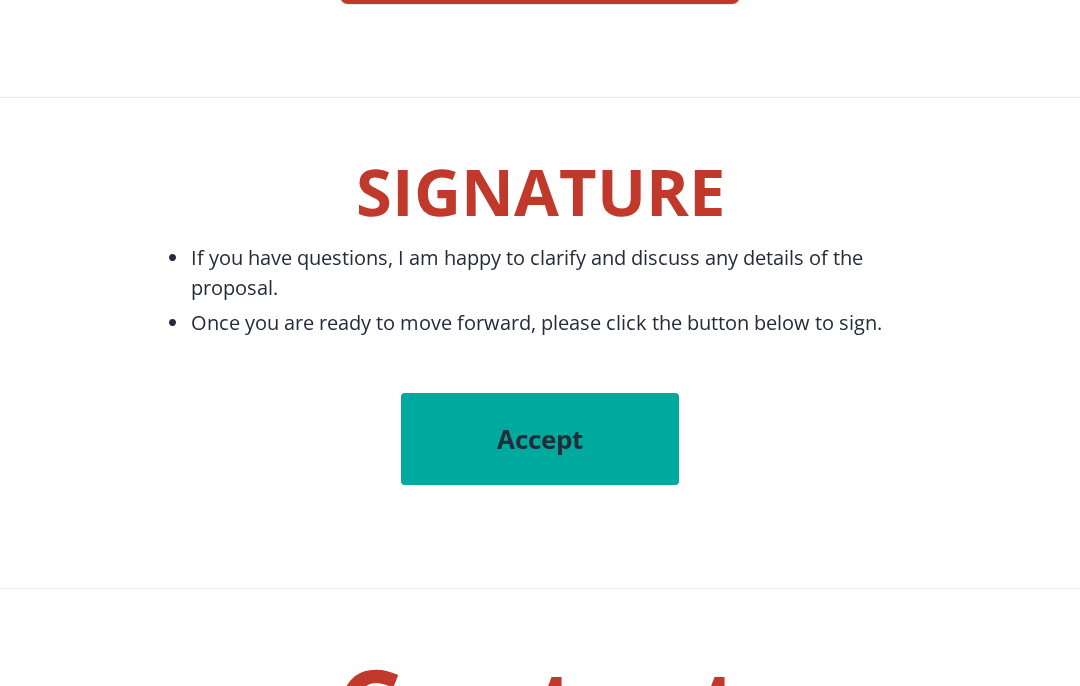 scroll, scrollTop: 10310, scrollLeft: 0, axis: vertical 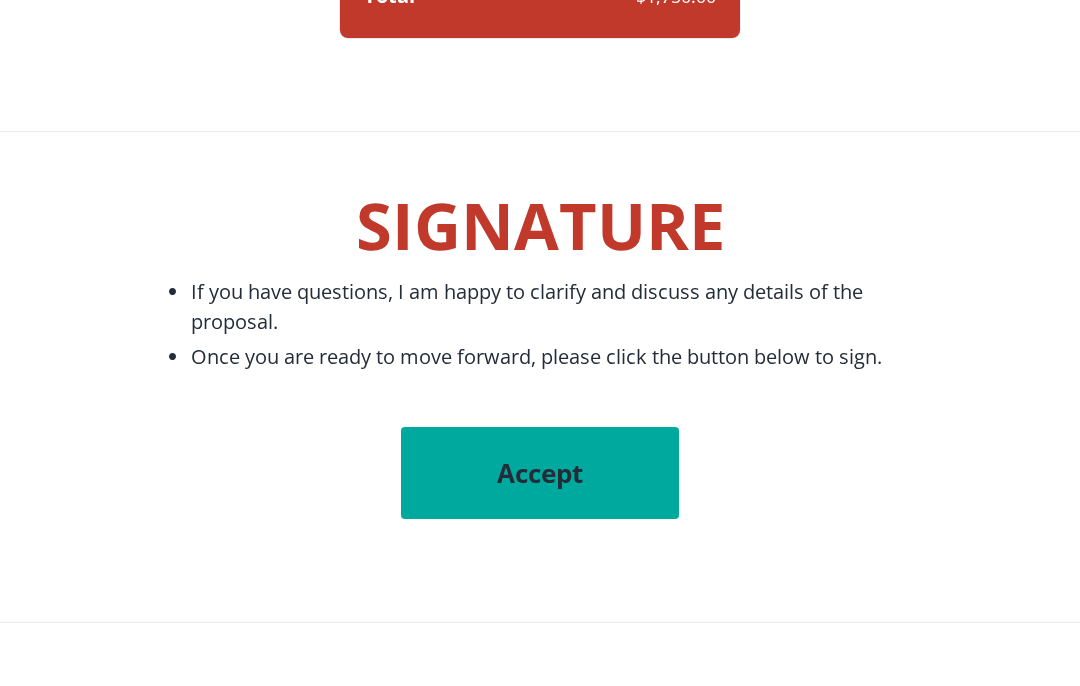 click on "Accept" at bounding box center [540, 473] 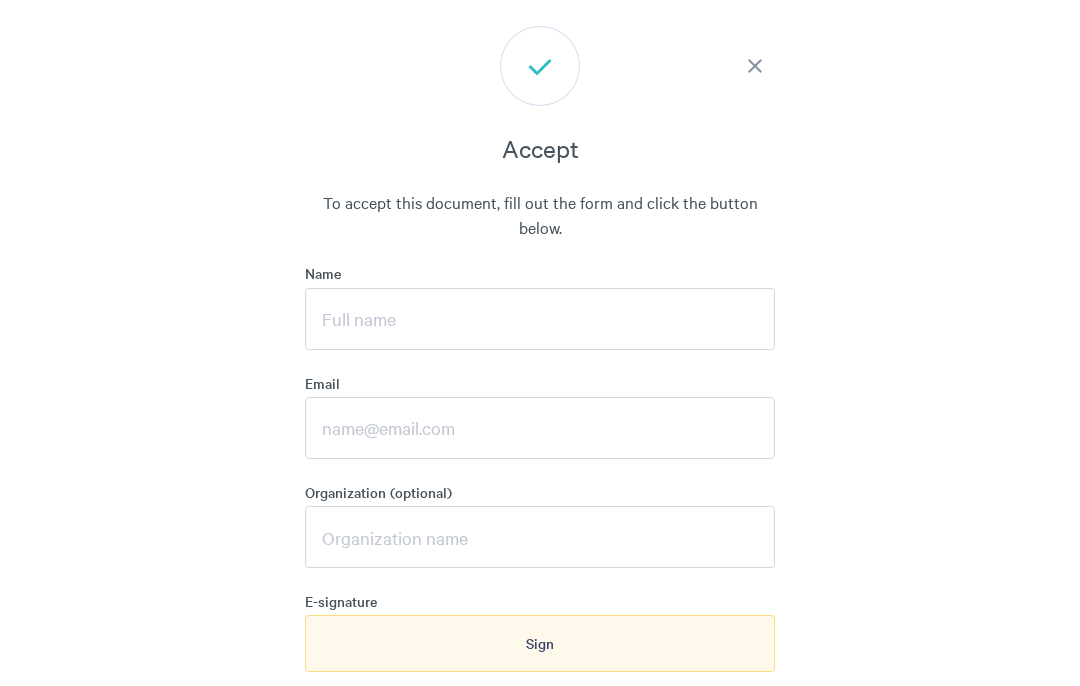 scroll, scrollTop: 10764, scrollLeft: 0, axis: vertical 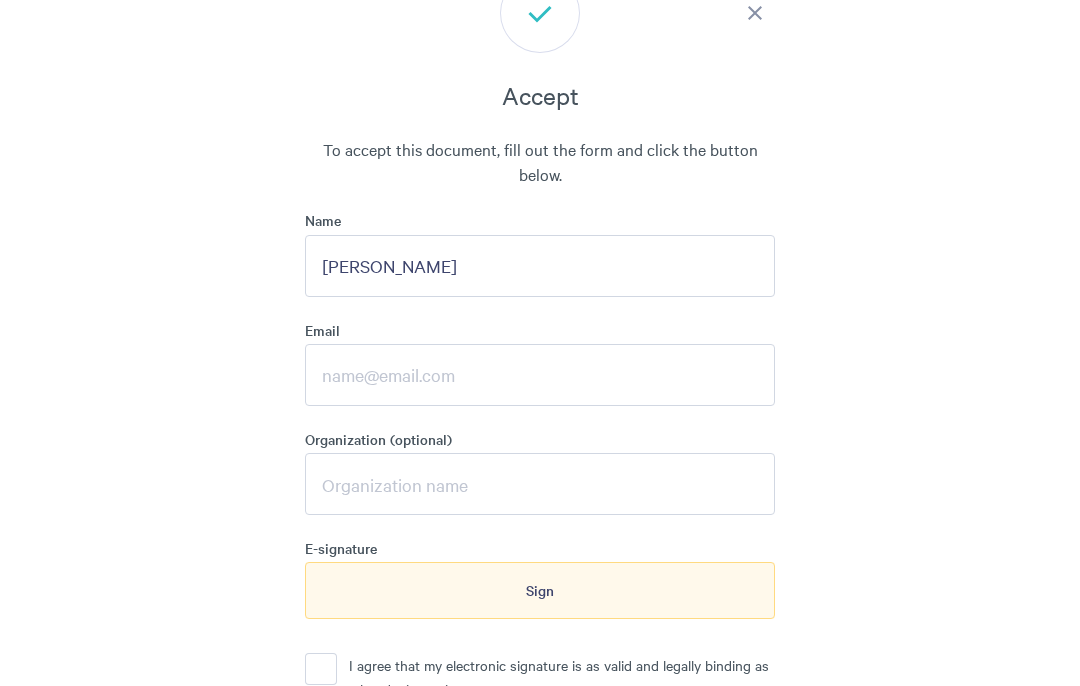 type on "[PERSON_NAME]" 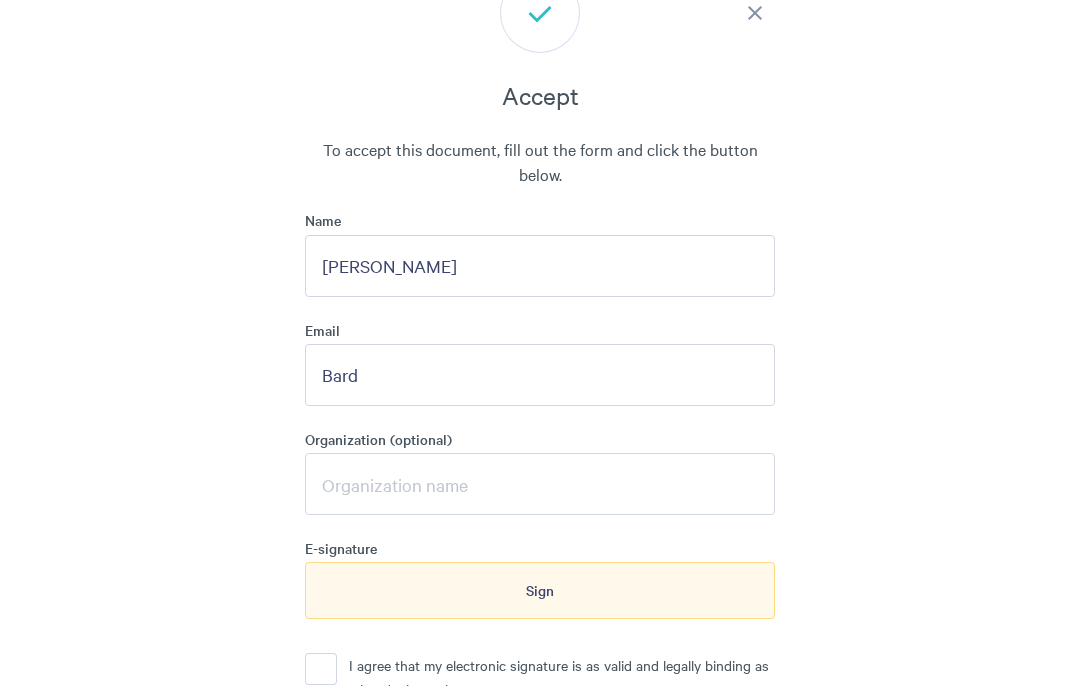 type on "[EMAIL_ADDRESS][PERSON_NAME][DOMAIN_NAME]" 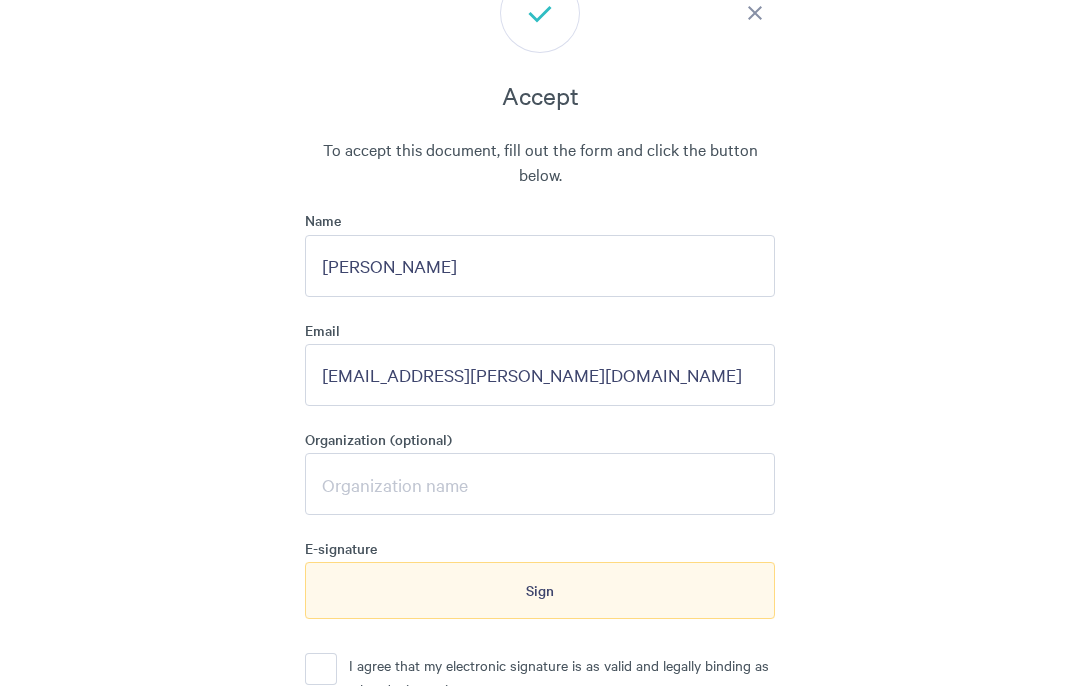 type on "[DOMAIN_NAME]" 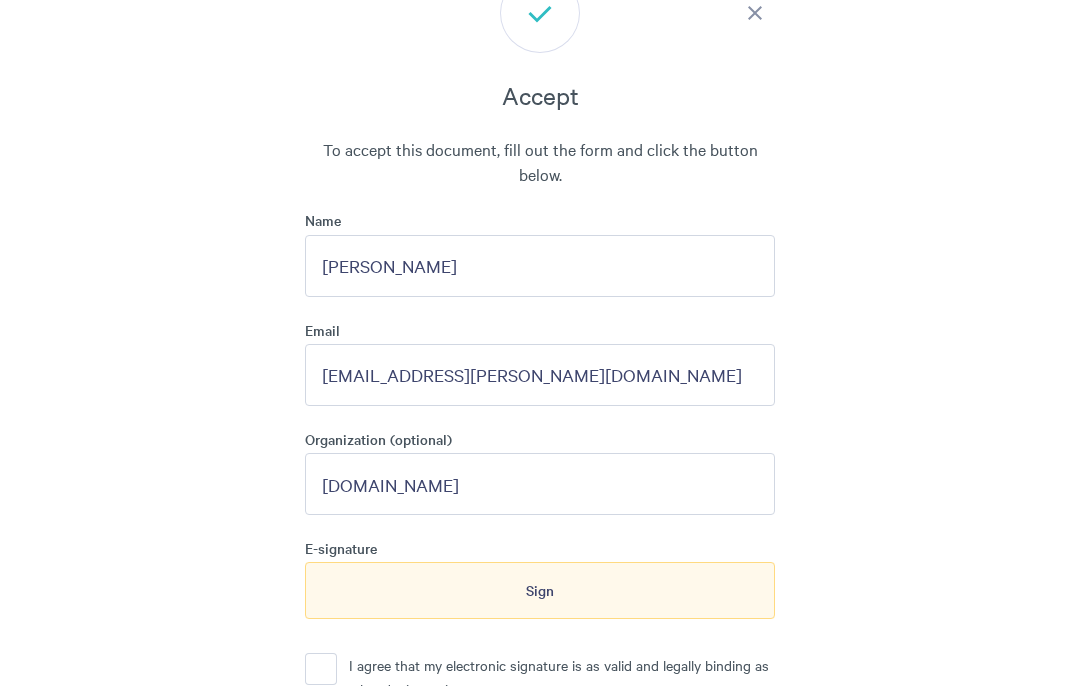 type on "Bard" 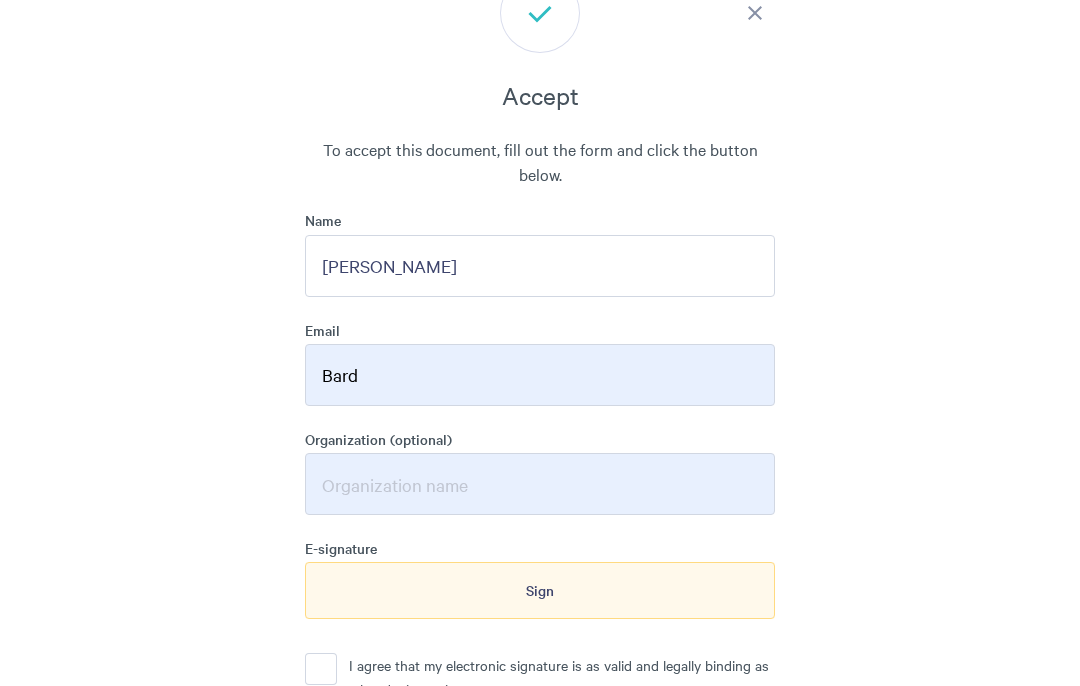 click on "Organization (optional)" at bounding box center (540, 484) 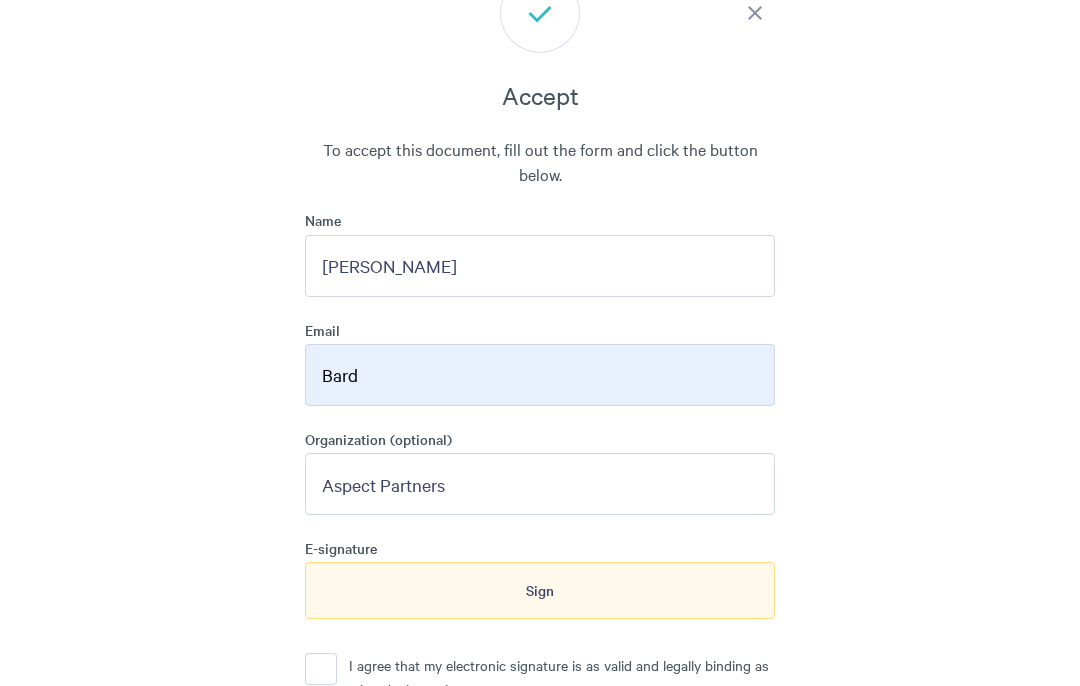 scroll, scrollTop: 10789, scrollLeft: 0, axis: vertical 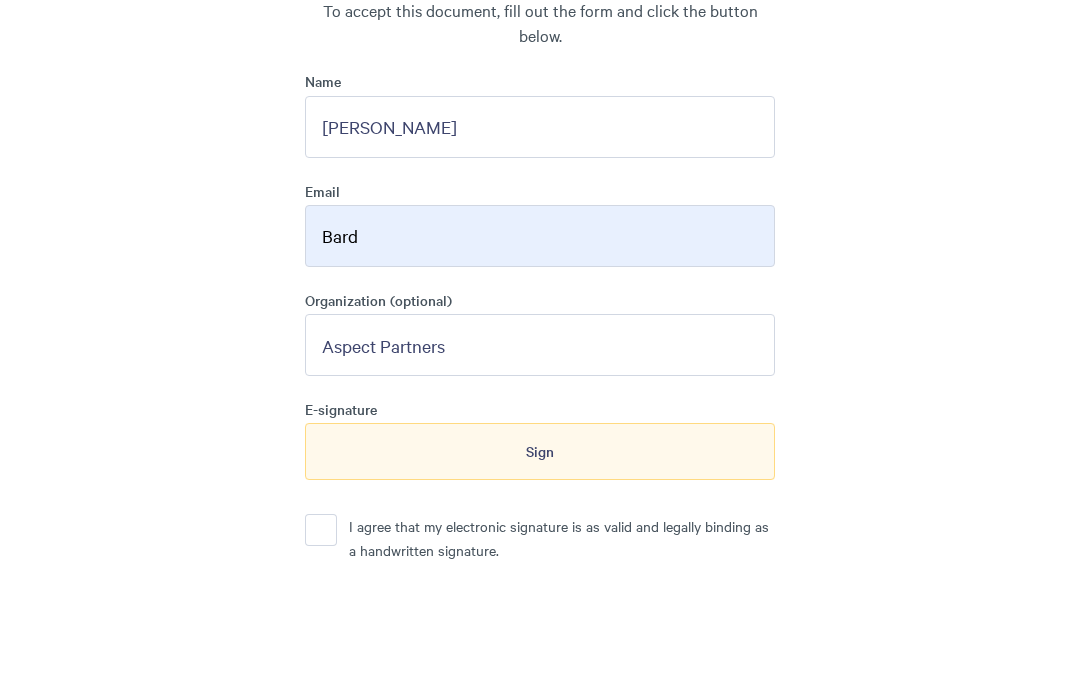type on "Aspect Partners" 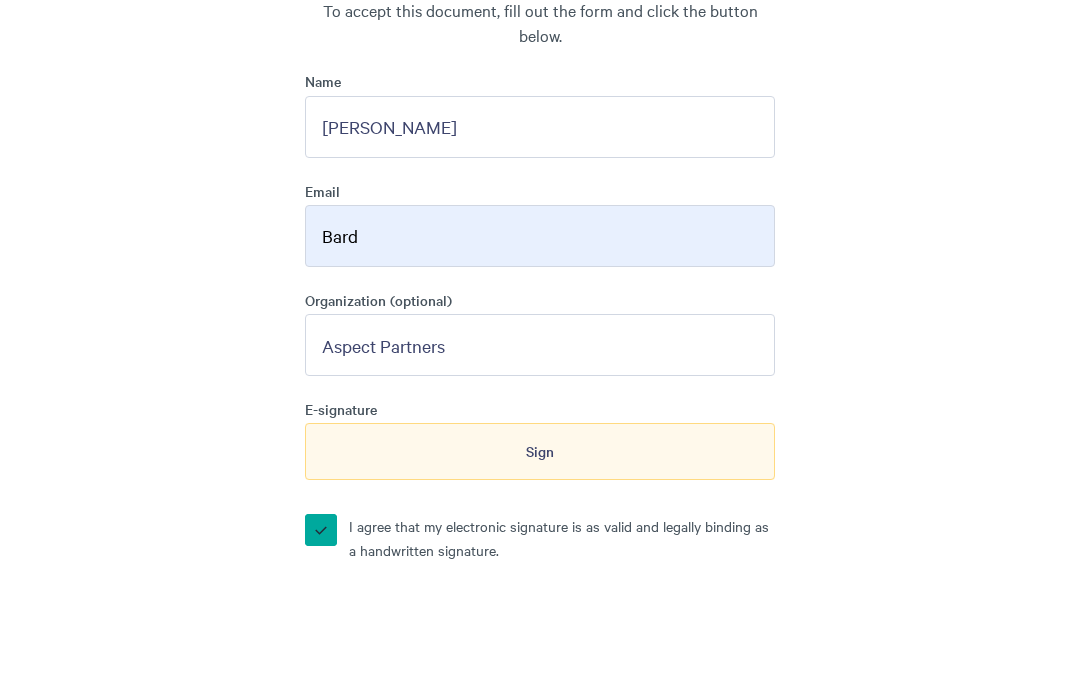 scroll, scrollTop: 10904, scrollLeft: 0, axis: vertical 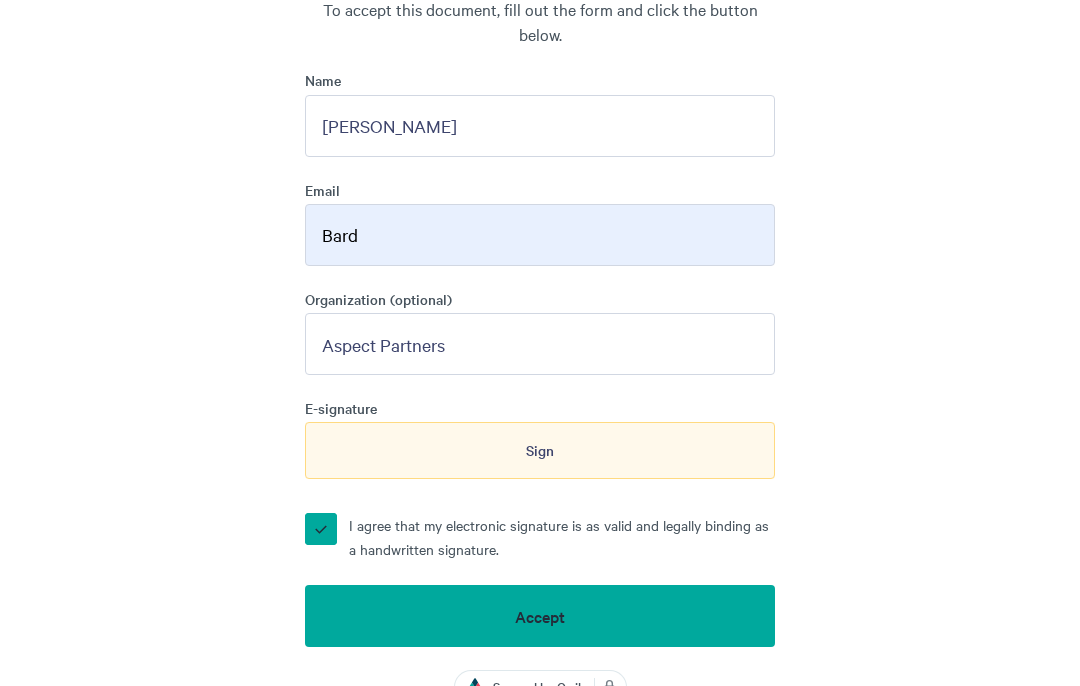 click on "Sign" at bounding box center [540, 450] 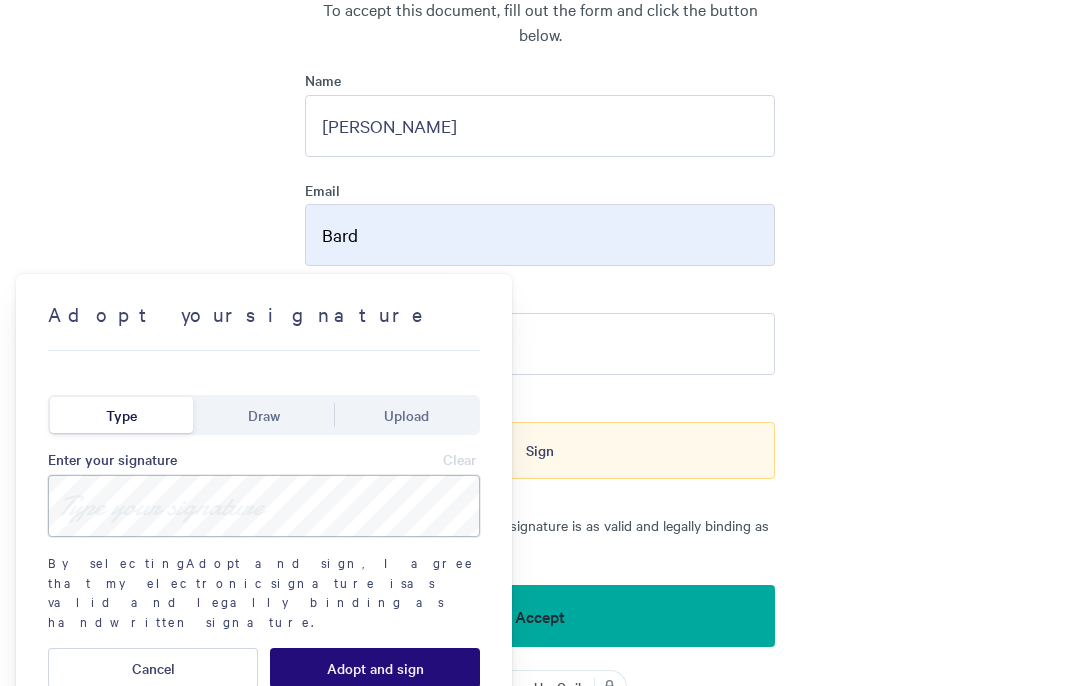 scroll, scrollTop: 10903, scrollLeft: 0, axis: vertical 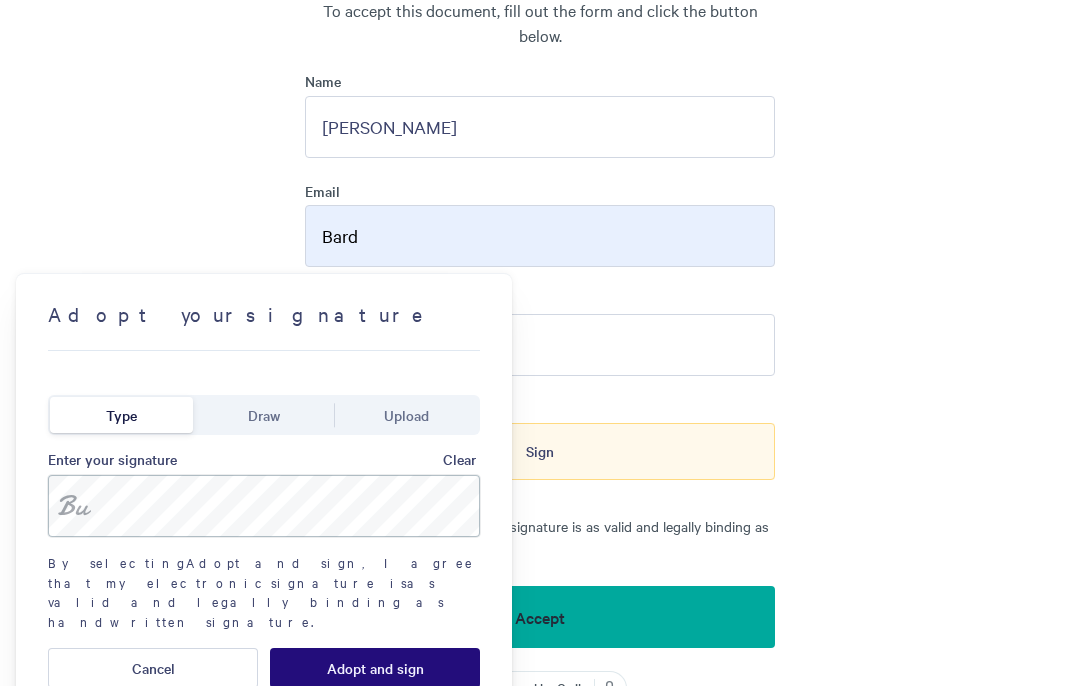 type on "B" 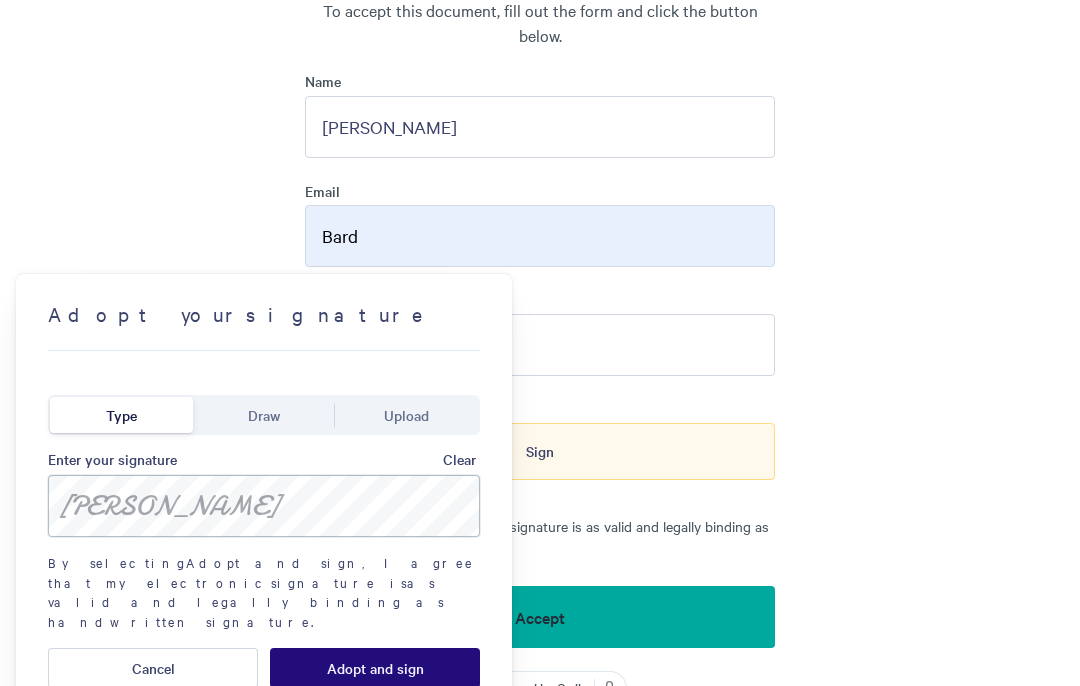 type on "[PERSON_NAME]" 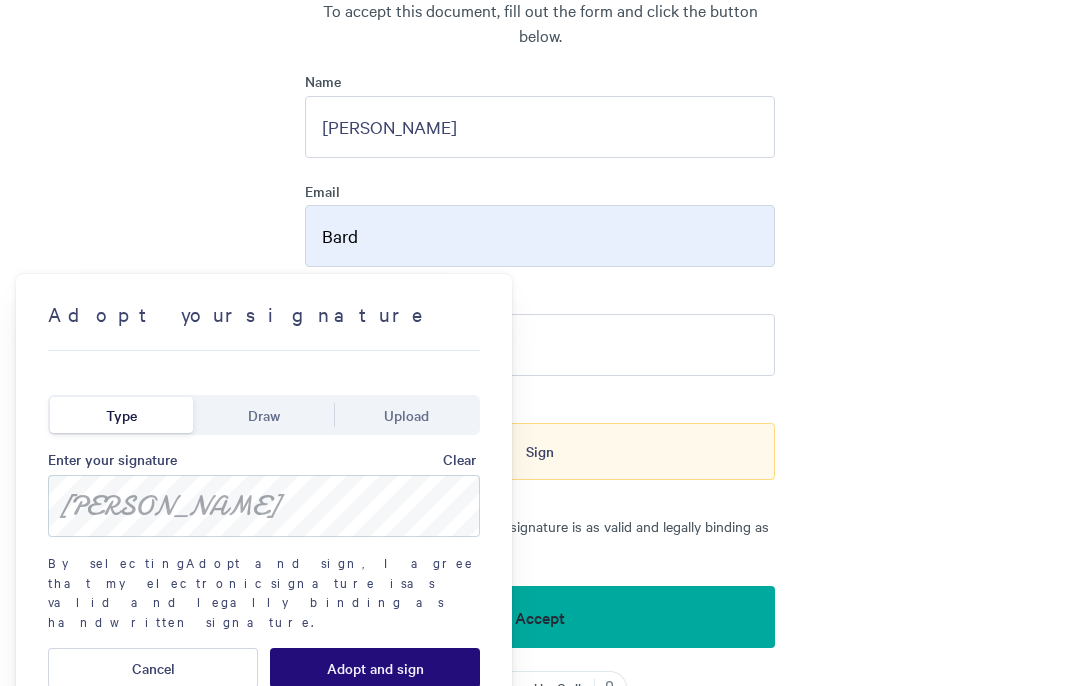 click on "Adopt and sign" at bounding box center [375, 668] 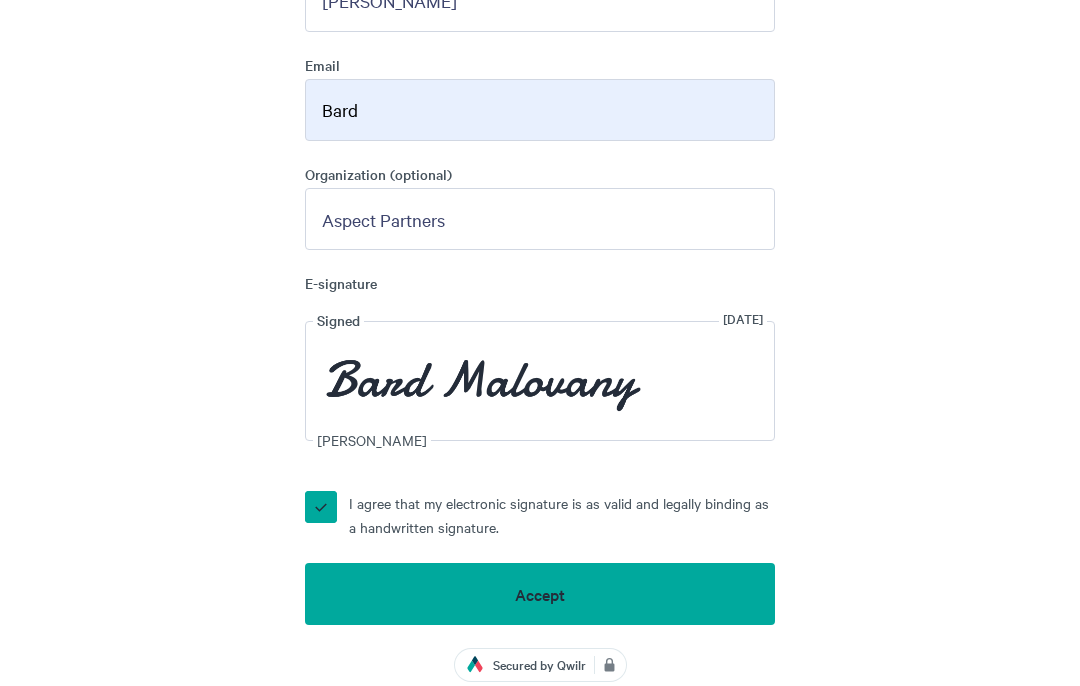 scroll, scrollTop: 11028, scrollLeft: 0, axis: vertical 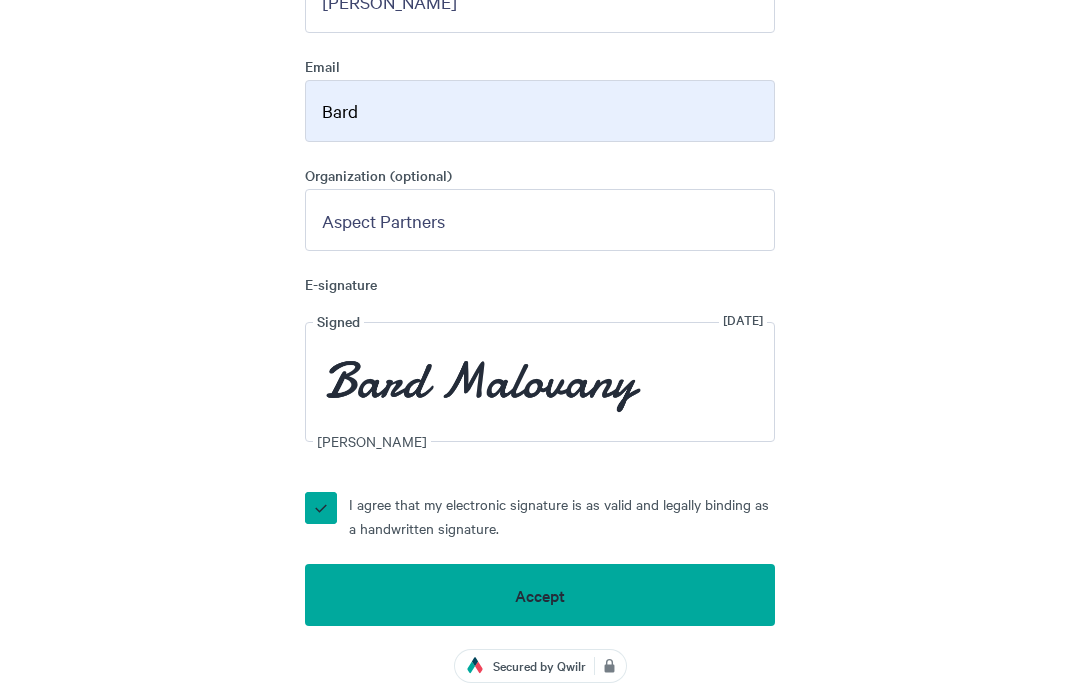 click on "Accept" at bounding box center (540, 595) 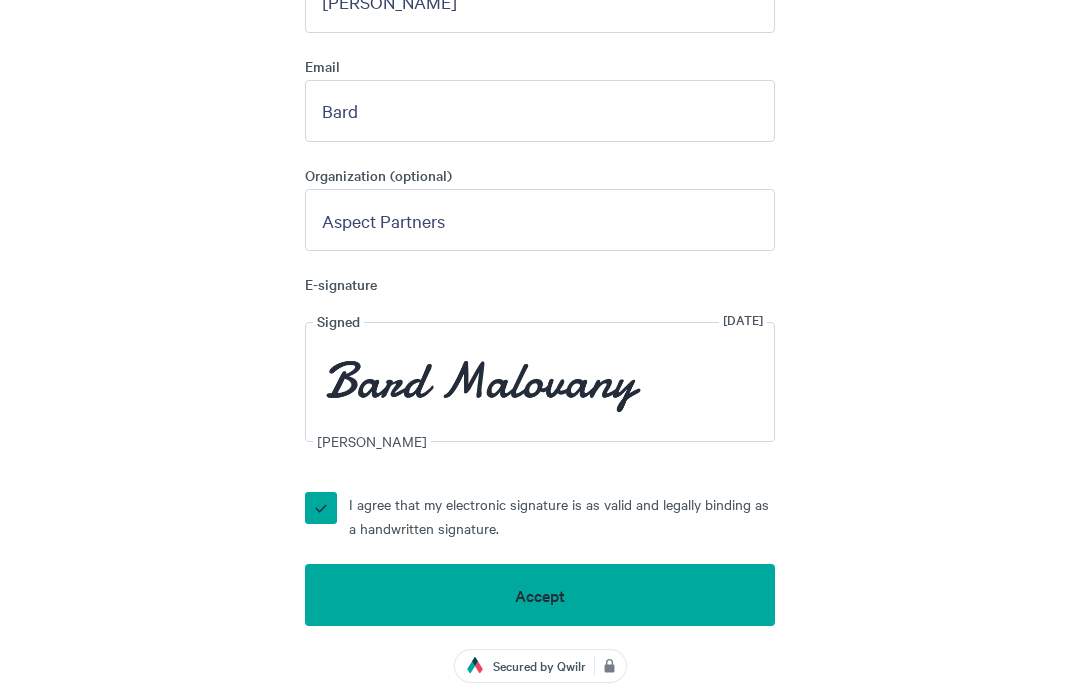click on "Bard" at bounding box center (540, 111) 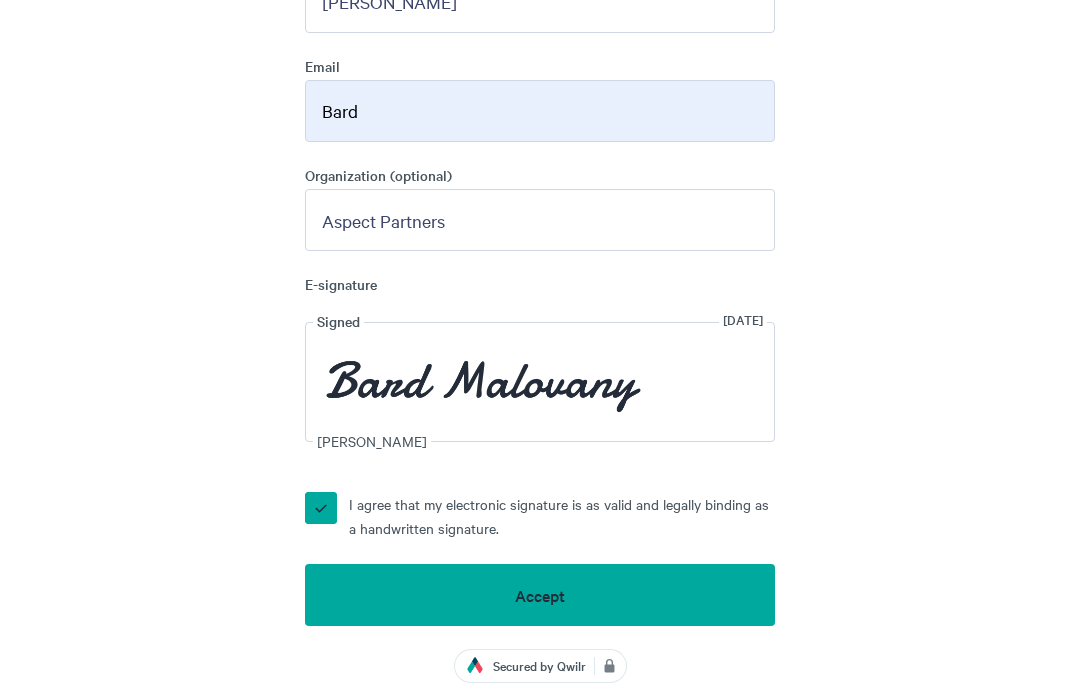 click on "Bard" at bounding box center [540, 111] 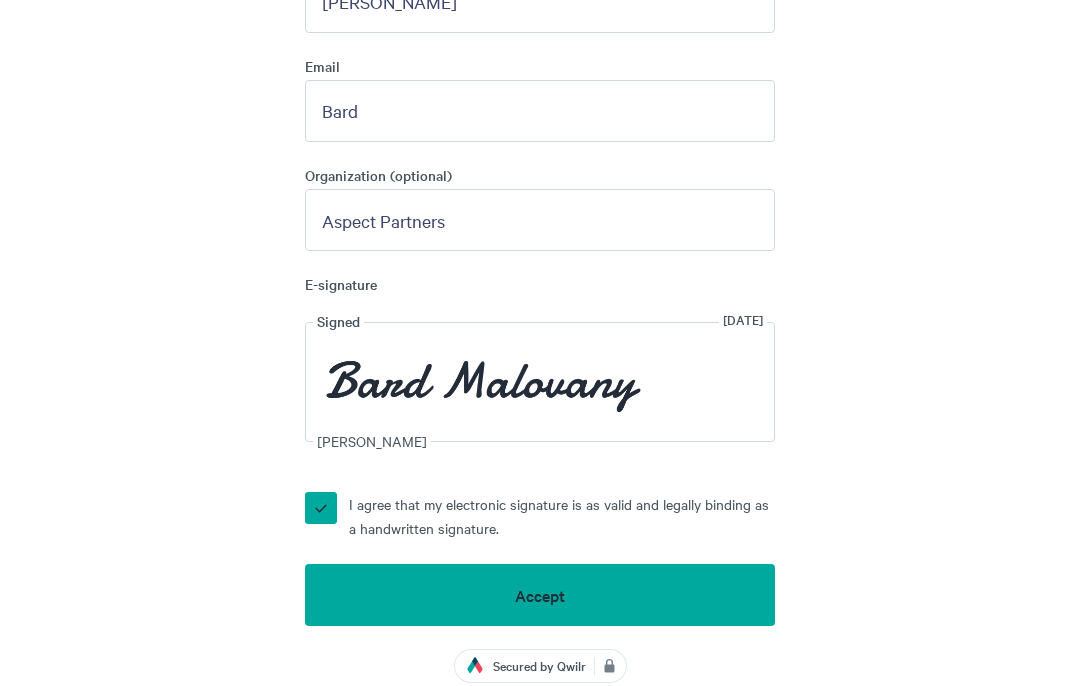 click on "SIGNATURE If you have questions, I am happy to clarify and discuss any details of the proposal. Once you are ready to move forward, please click the button below to sign.
Accept To accept this document, fill out the form and click the button below. Name [PERSON_NAME] Email [PERSON_NAME] Organization (optional) Aspect Partners E-signature Signed [DATE] [PERSON_NAME] I agree that my electronic signature is as valid and legally binding as a handwritten signature. Accept Secured by [PERSON_NAME]" at bounding box center [540, 75] 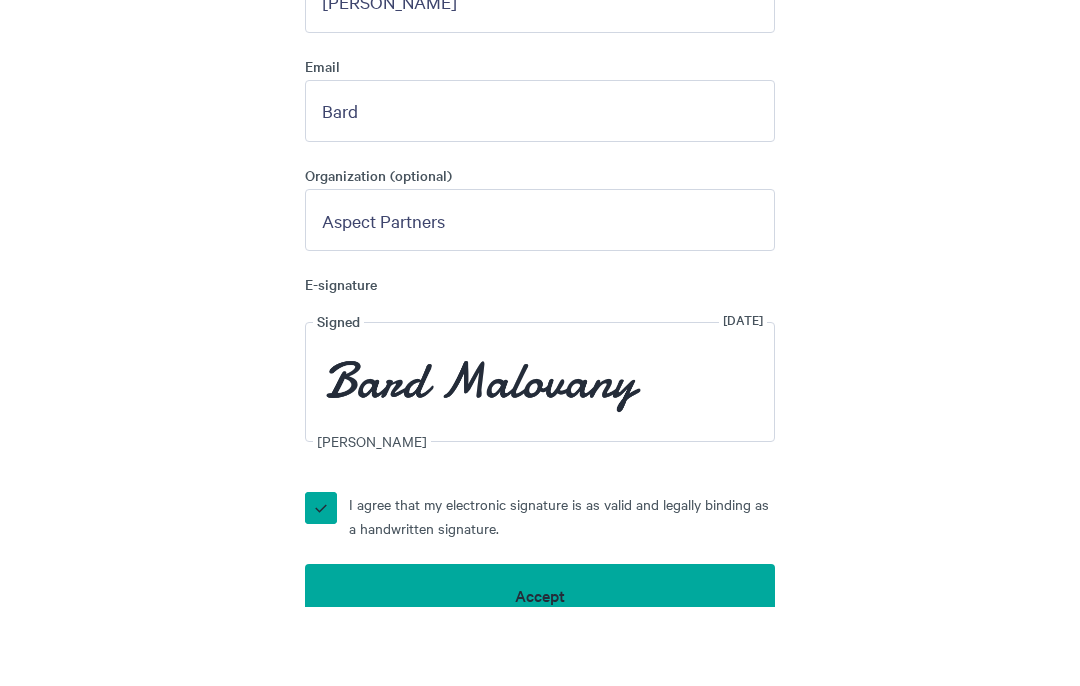 scroll, scrollTop: 10814, scrollLeft: 0, axis: vertical 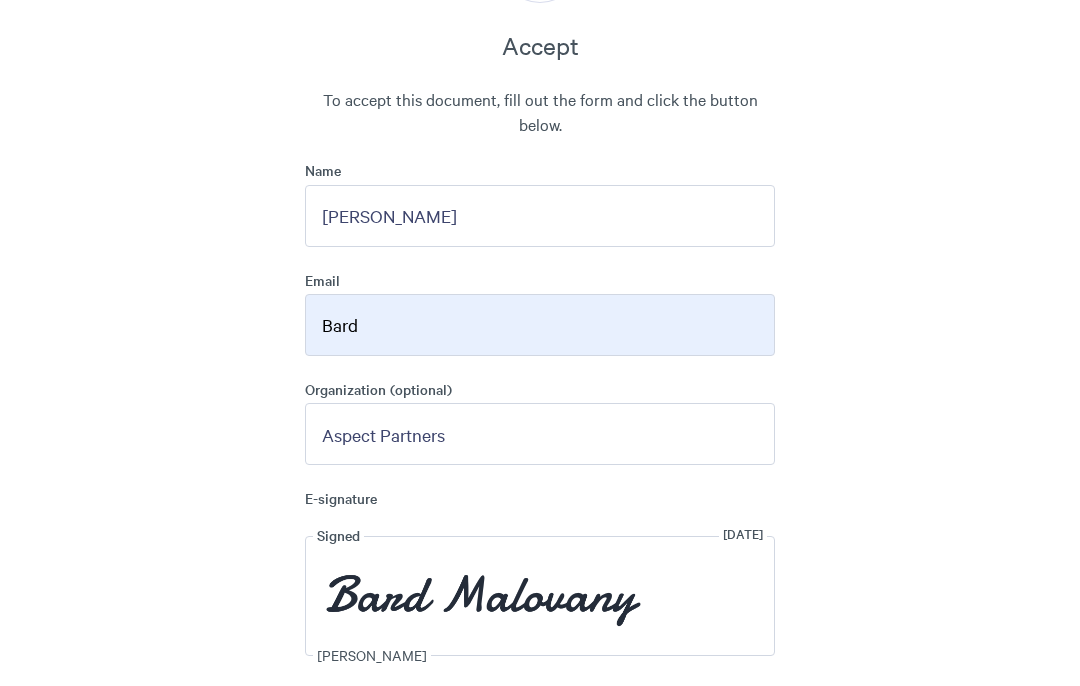 click on "[PERSON_NAME]" at bounding box center (540, 216) 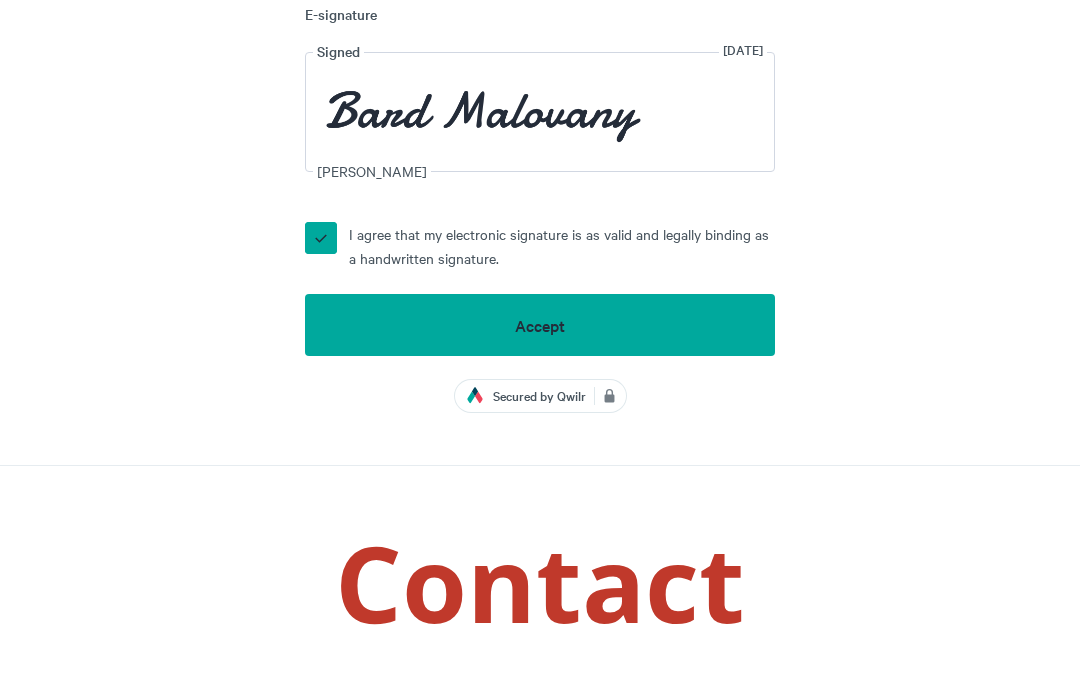 click on "Accept" at bounding box center [540, 325] 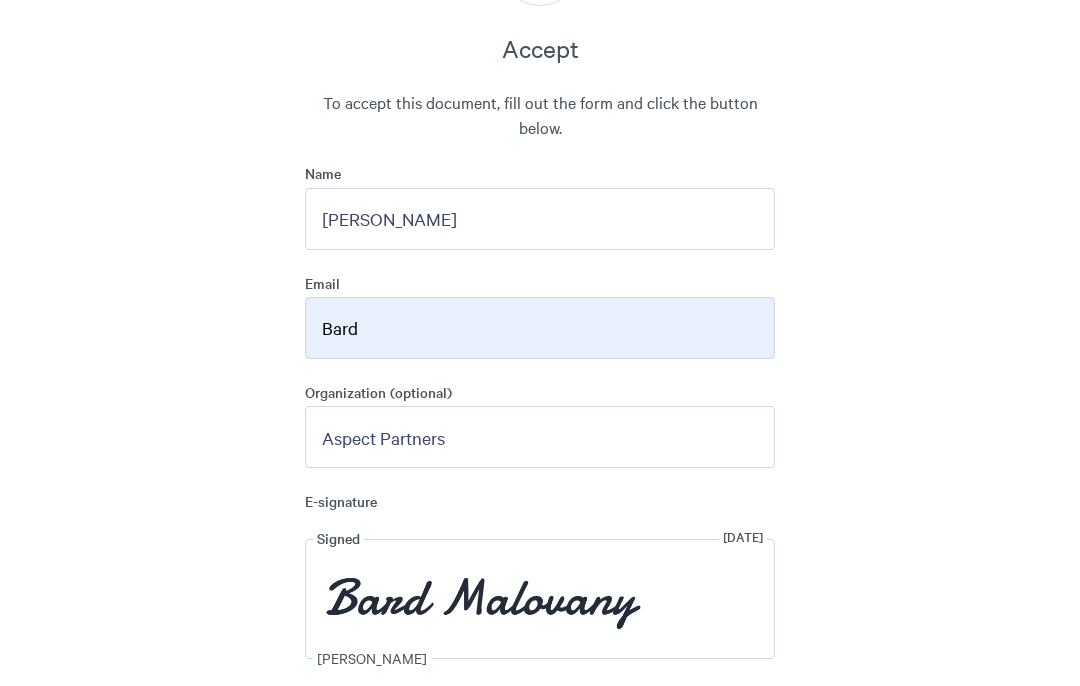 click on "Bard" at bounding box center [540, 328] 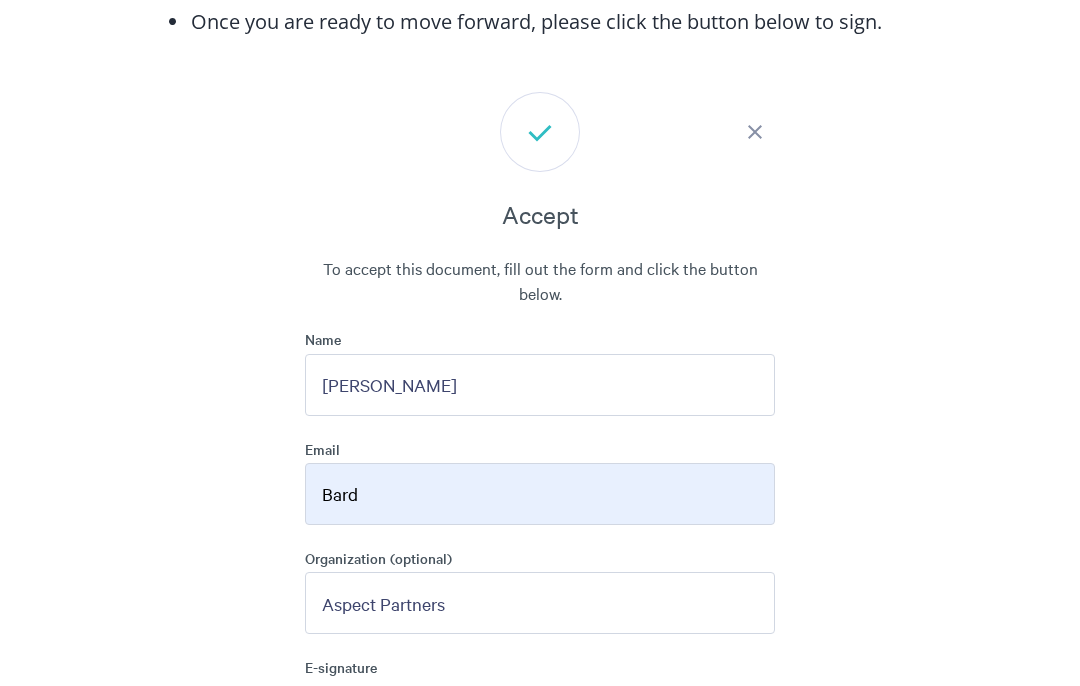 scroll, scrollTop: 10645, scrollLeft: 0, axis: vertical 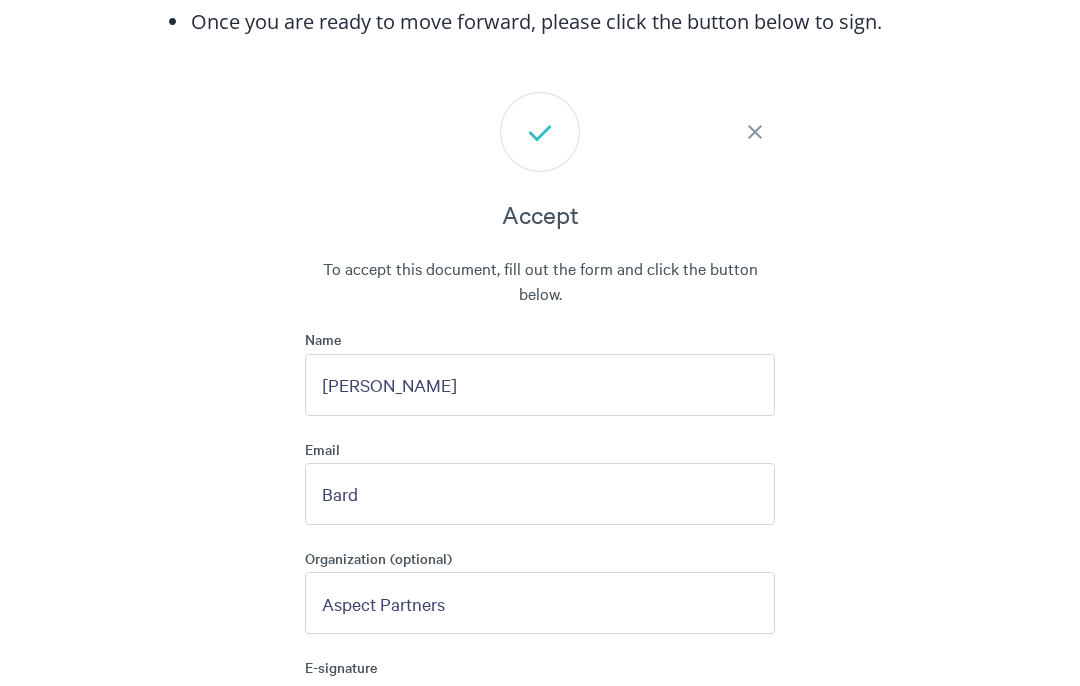 click on "Bard" at bounding box center [540, 494] 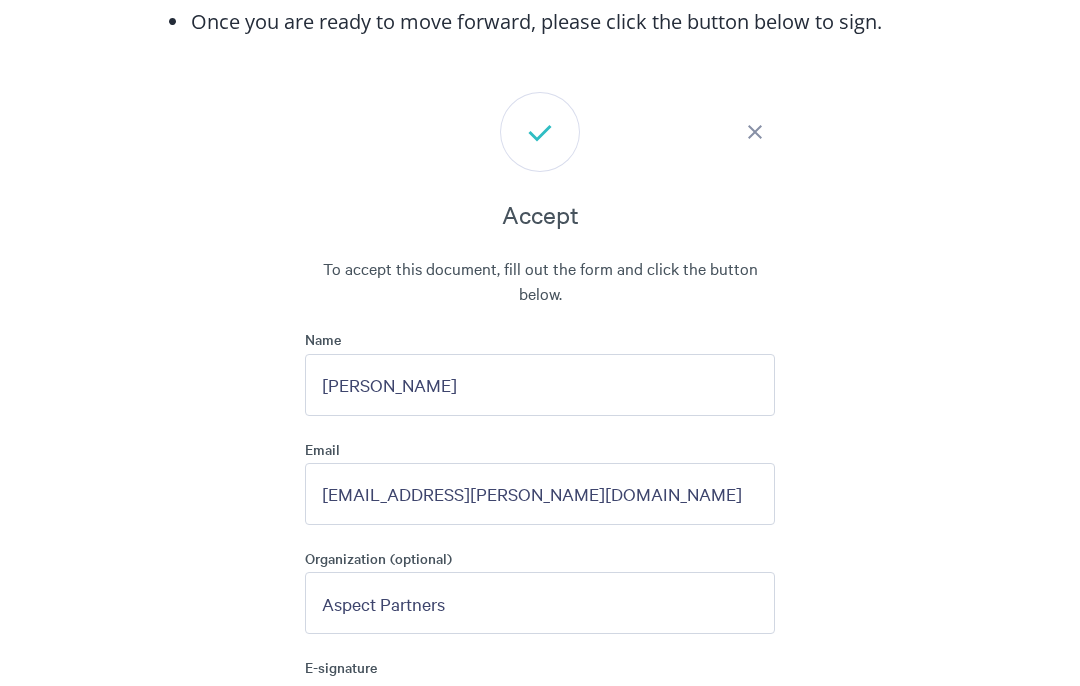 type on "Bard" 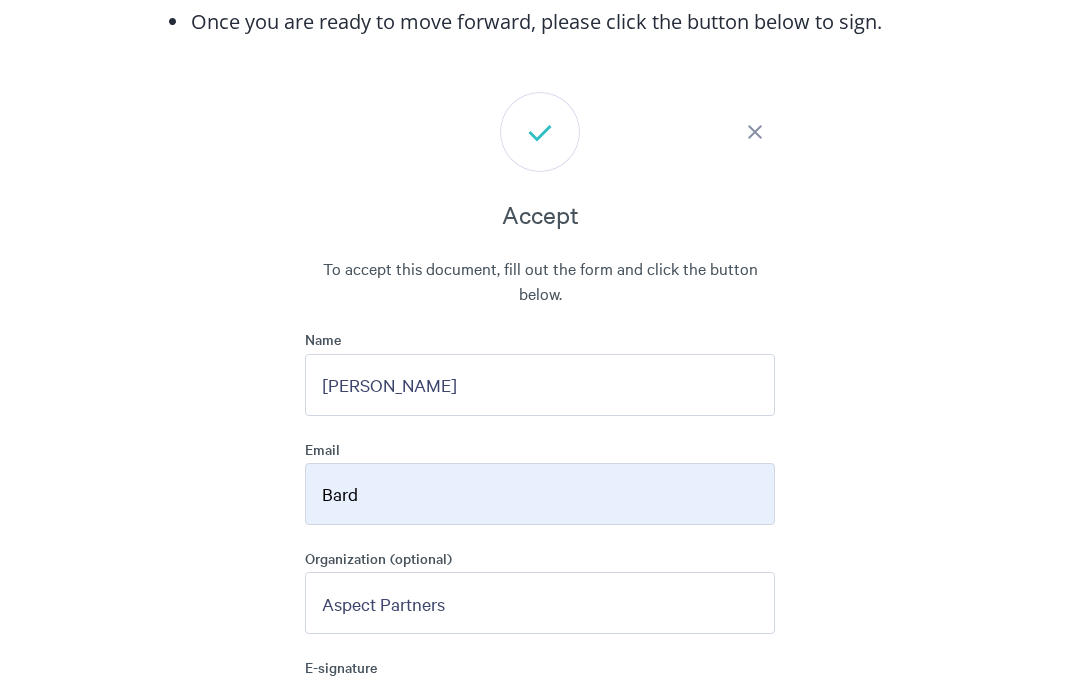 click 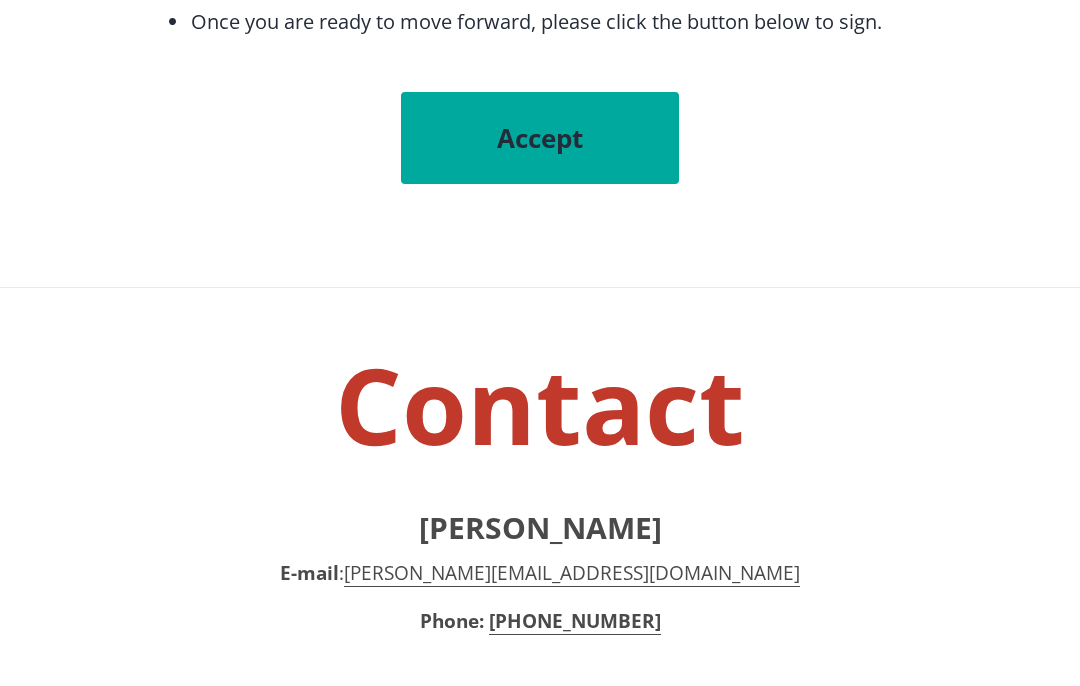 click on "Accept" at bounding box center [540, 138] 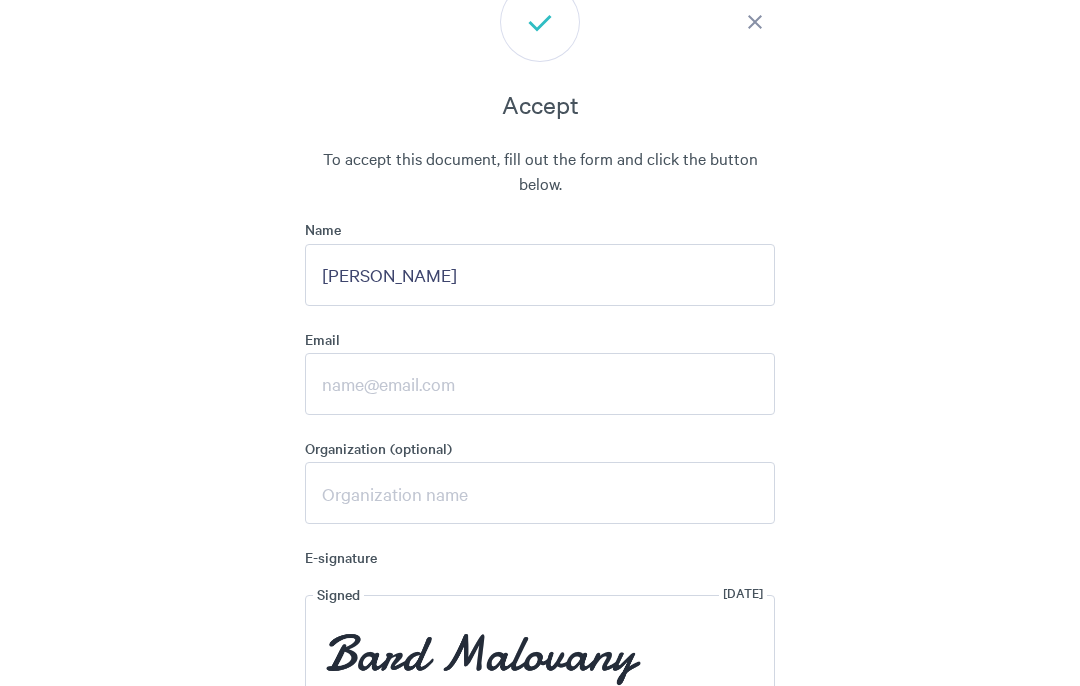 scroll, scrollTop: 10764, scrollLeft: 0, axis: vertical 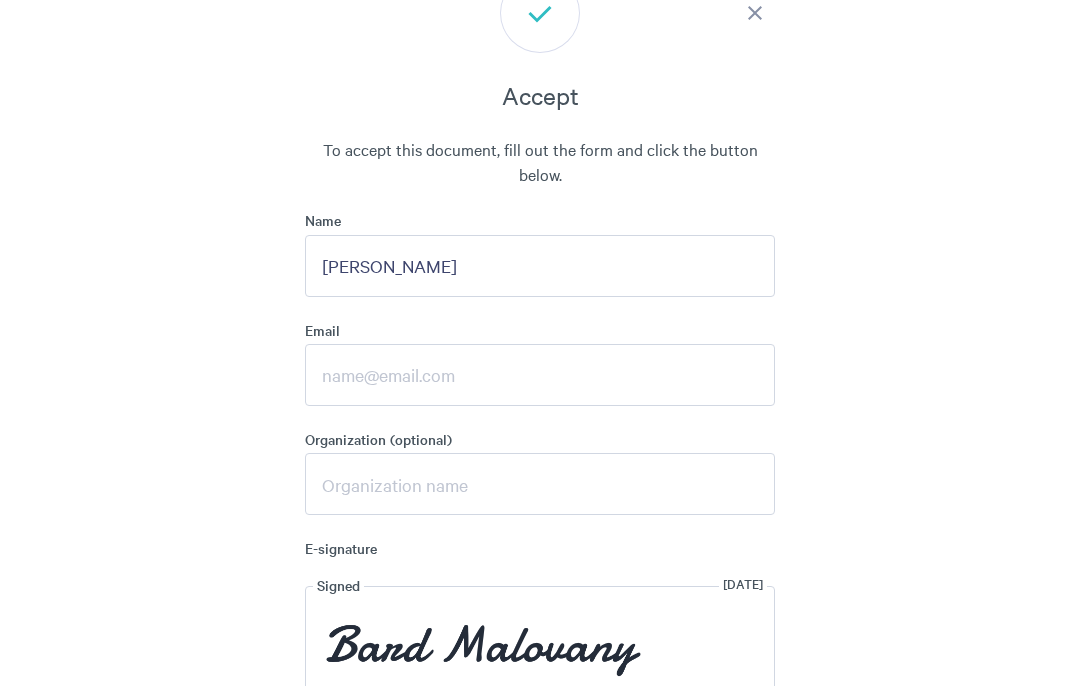 click on "Email" at bounding box center (540, 375) 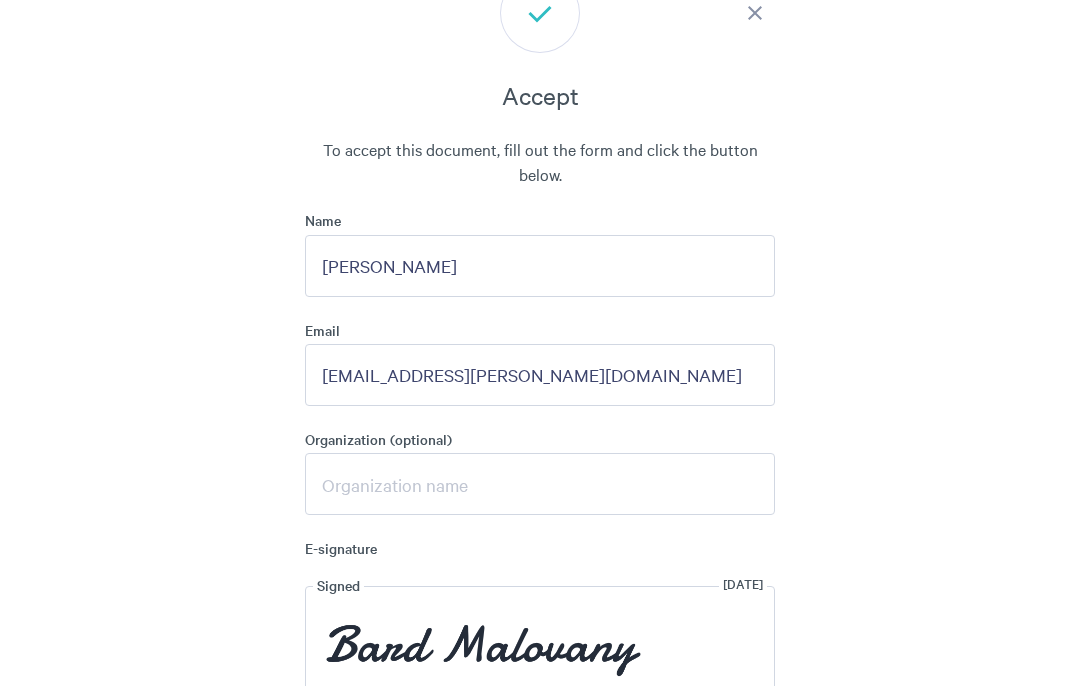 type on "Bard.[PERSON_NAME]@Asp" 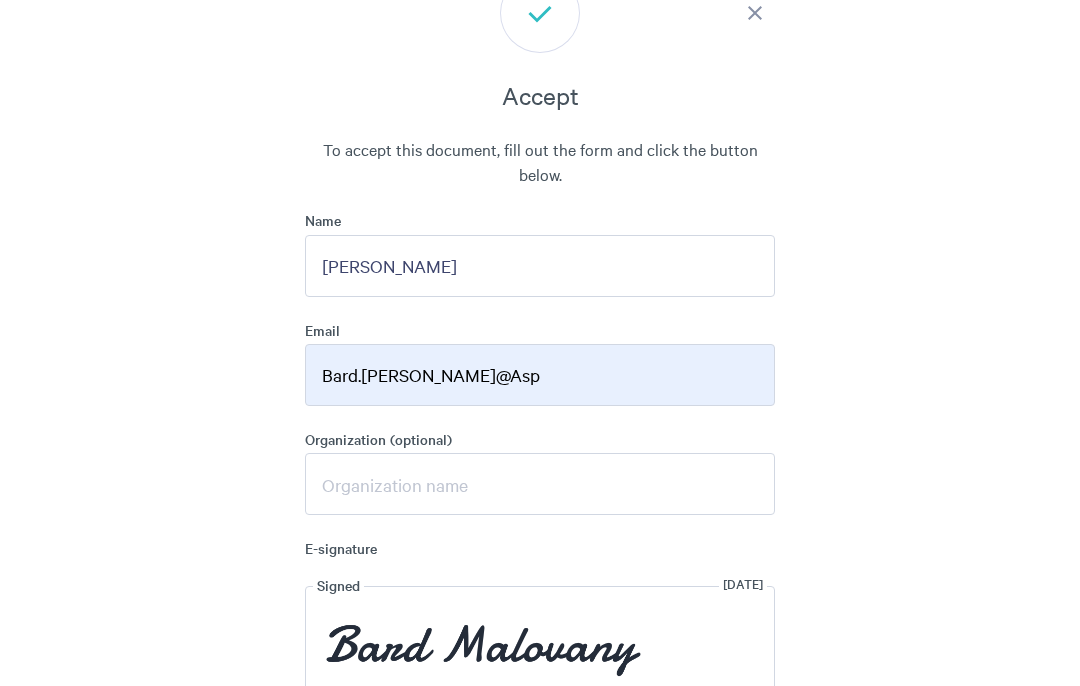 type on "[DOMAIN_NAME]" 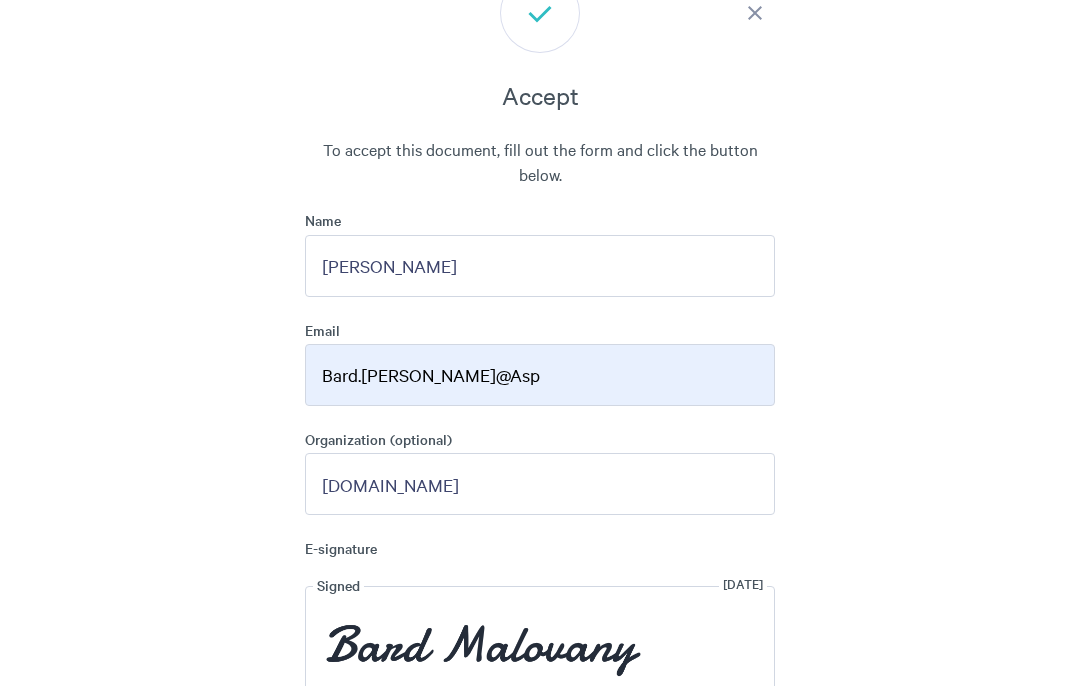 type 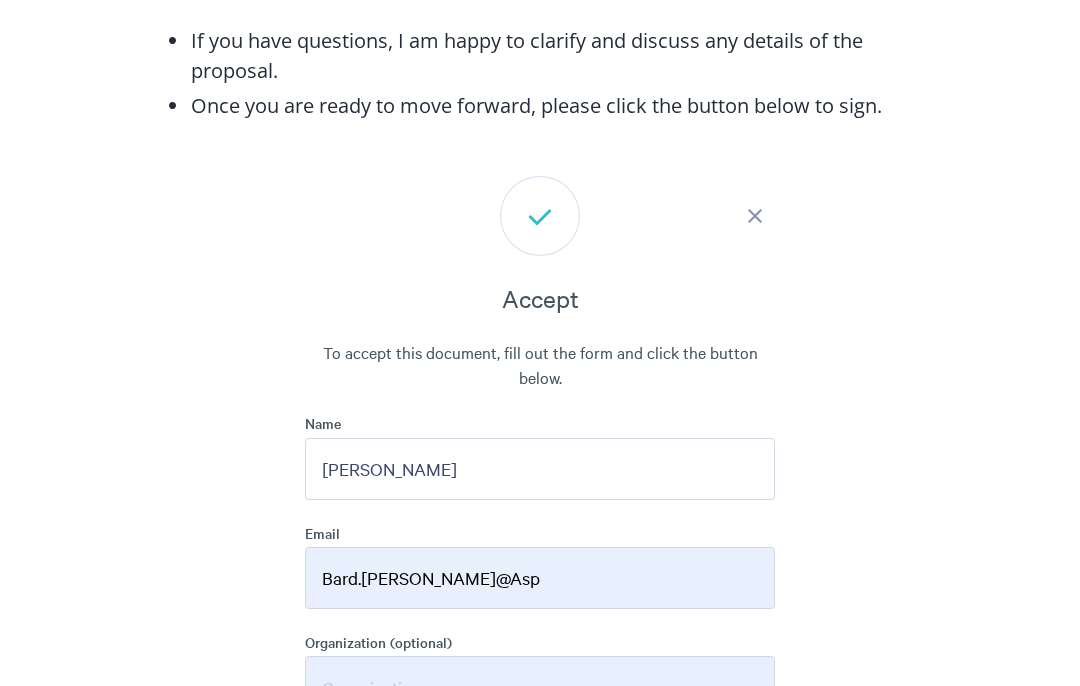 scroll, scrollTop: 10578, scrollLeft: 0, axis: vertical 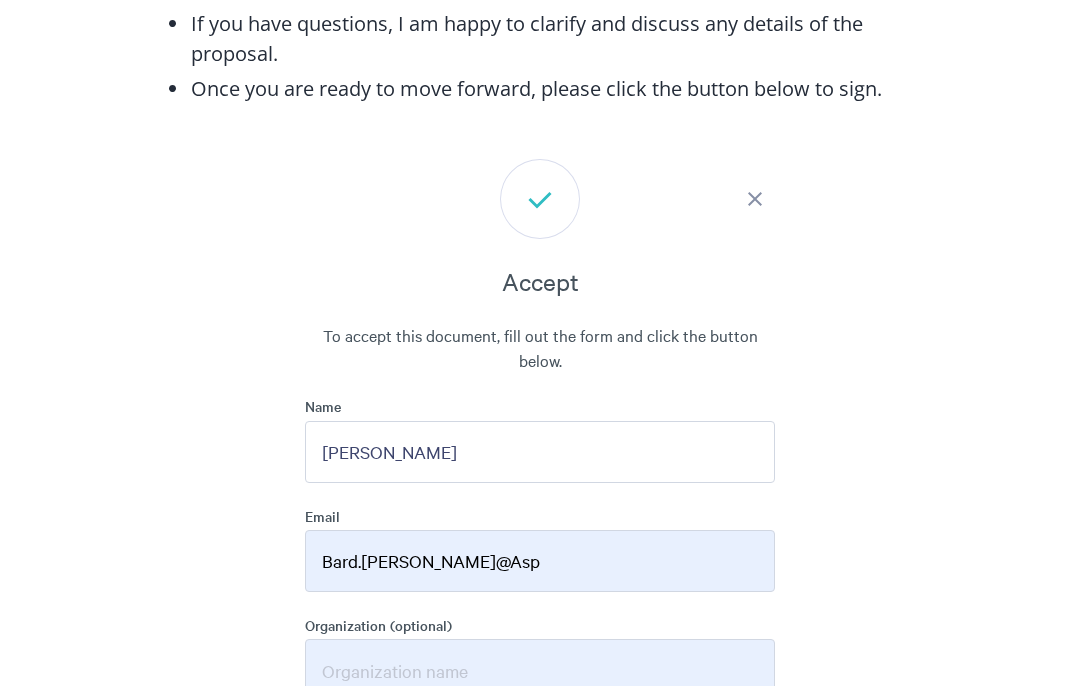 click at bounding box center (755, 199) 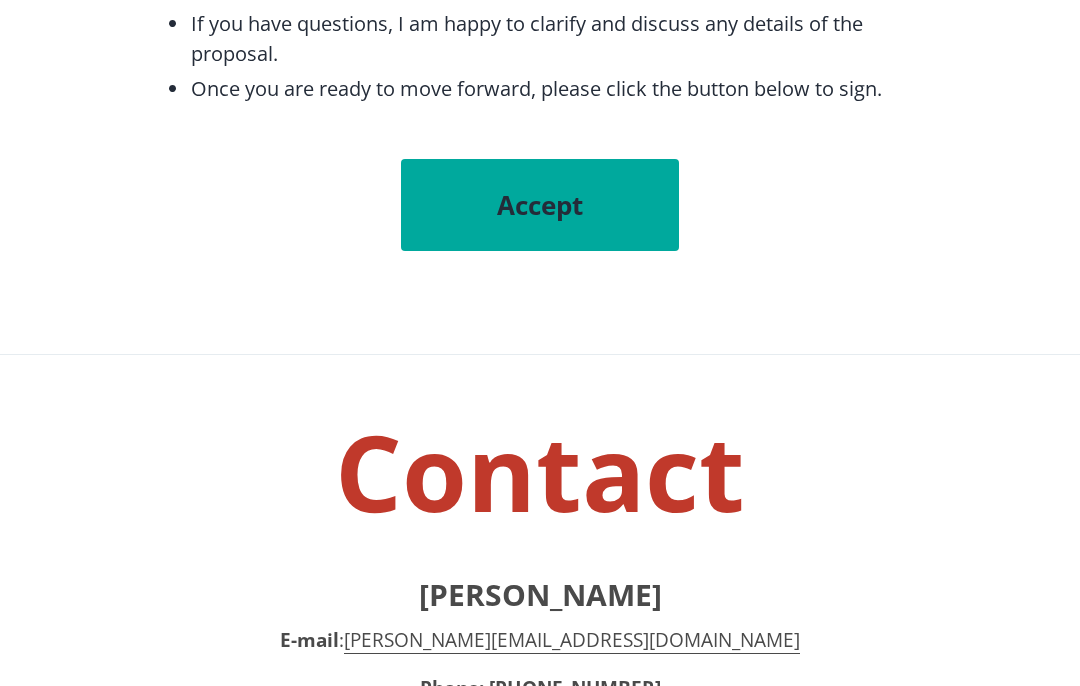 click on "Accept" at bounding box center [540, 205] 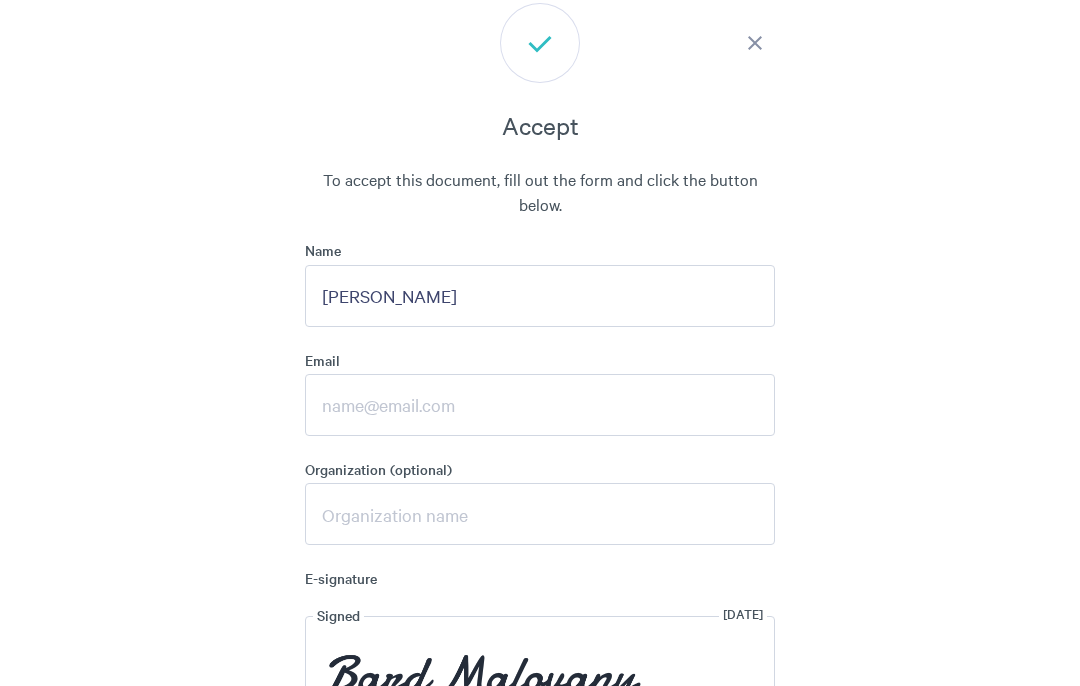 scroll, scrollTop: 10764, scrollLeft: 0, axis: vertical 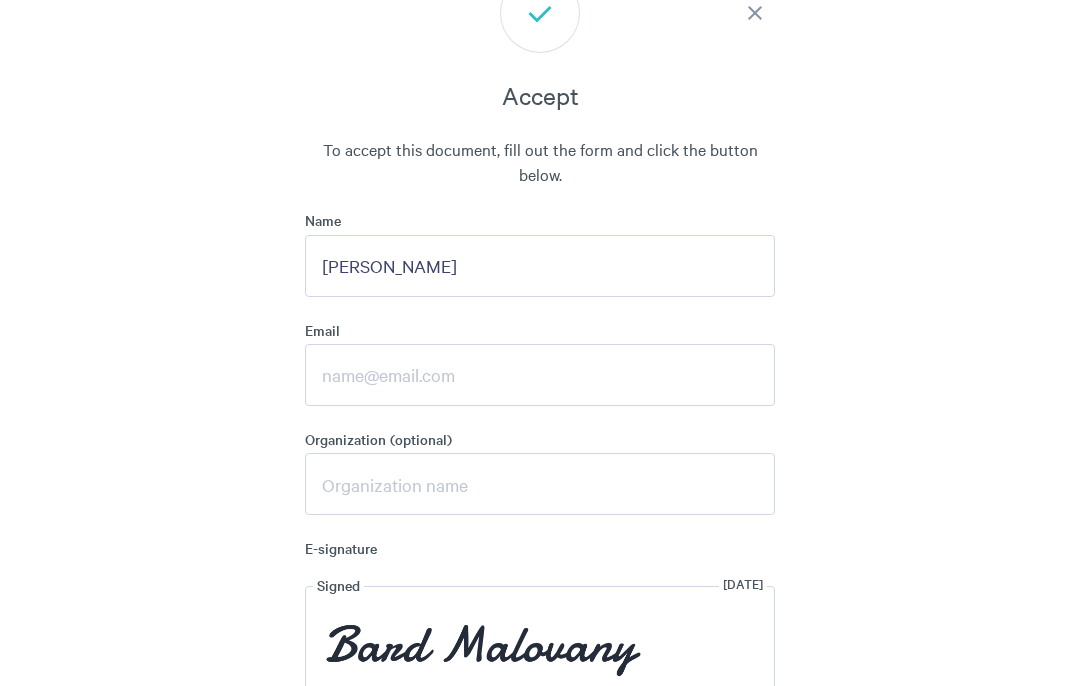 click on "Email" at bounding box center (540, 375) 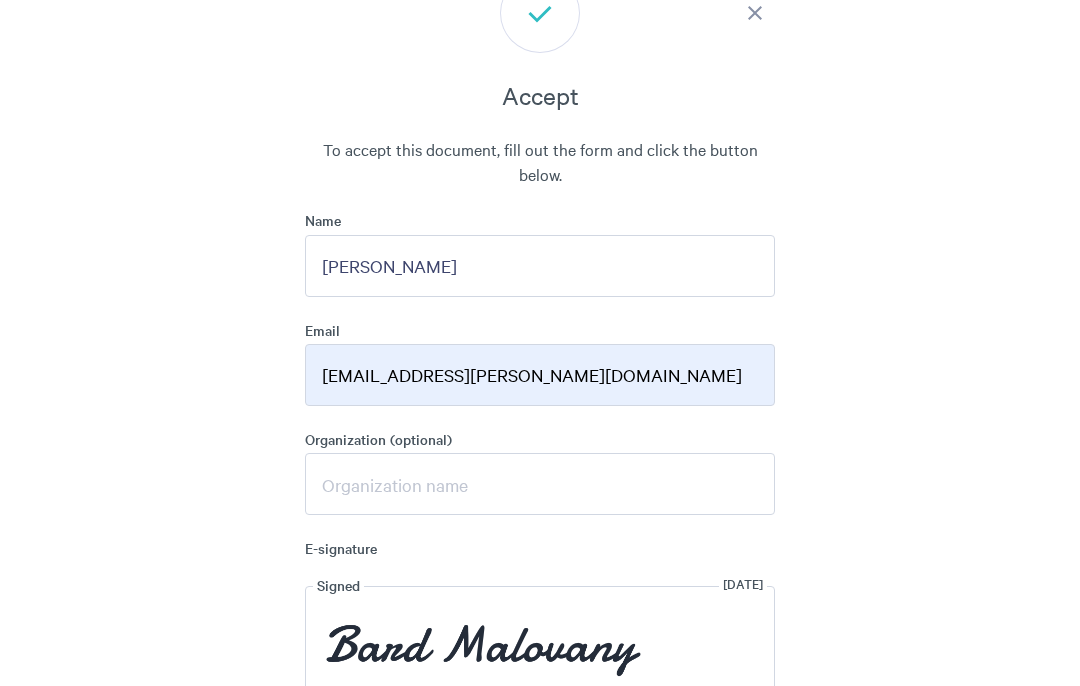 type 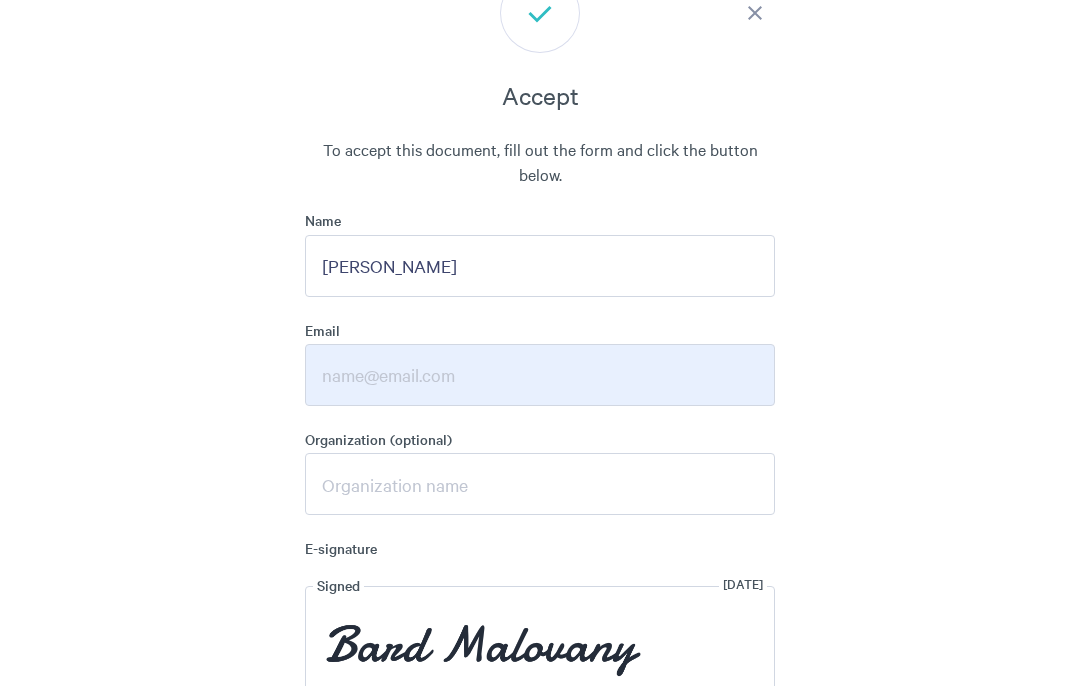 type on "[DOMAIN_NAME]" 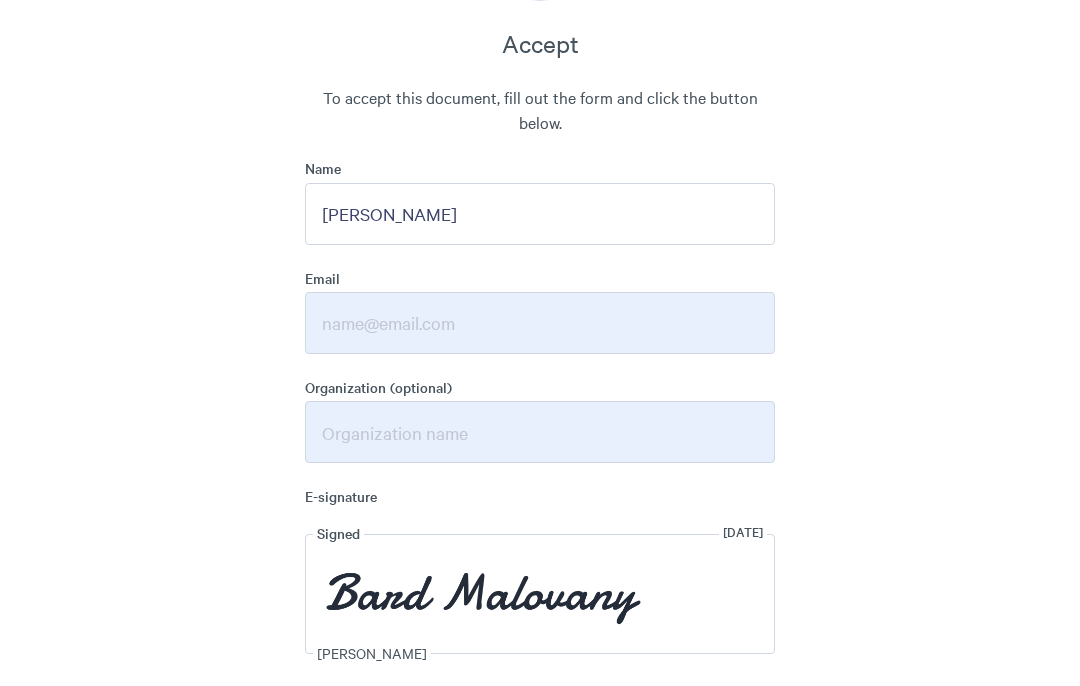scroll, scrollTop: 10851, scrollLeft: 0, axis: vertical 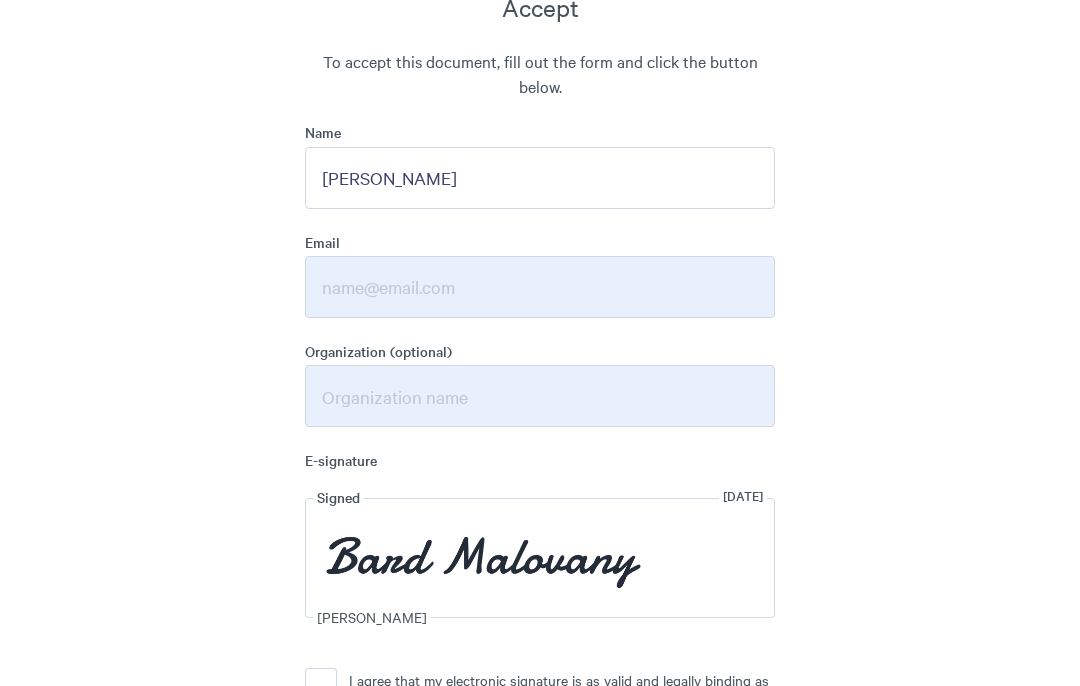 click on "Organization (optional)" at bounding box center (540, 397) 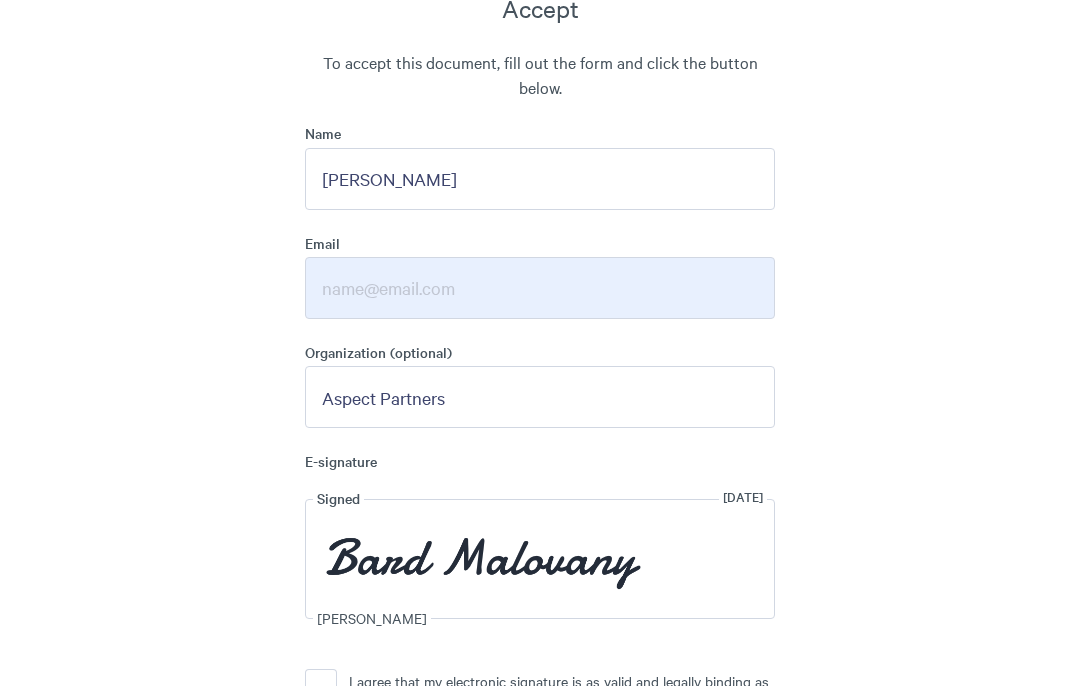 type on "Aspect Partners" 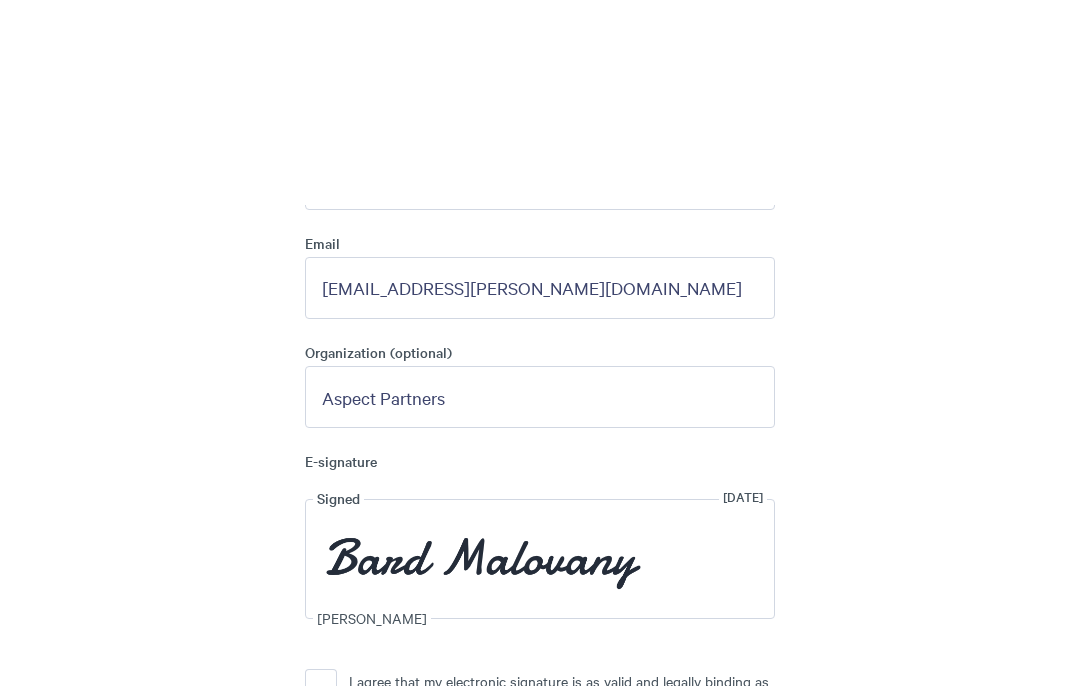 scroll, scrollTop: 11058, scrollLeft: 0, axis: vertical 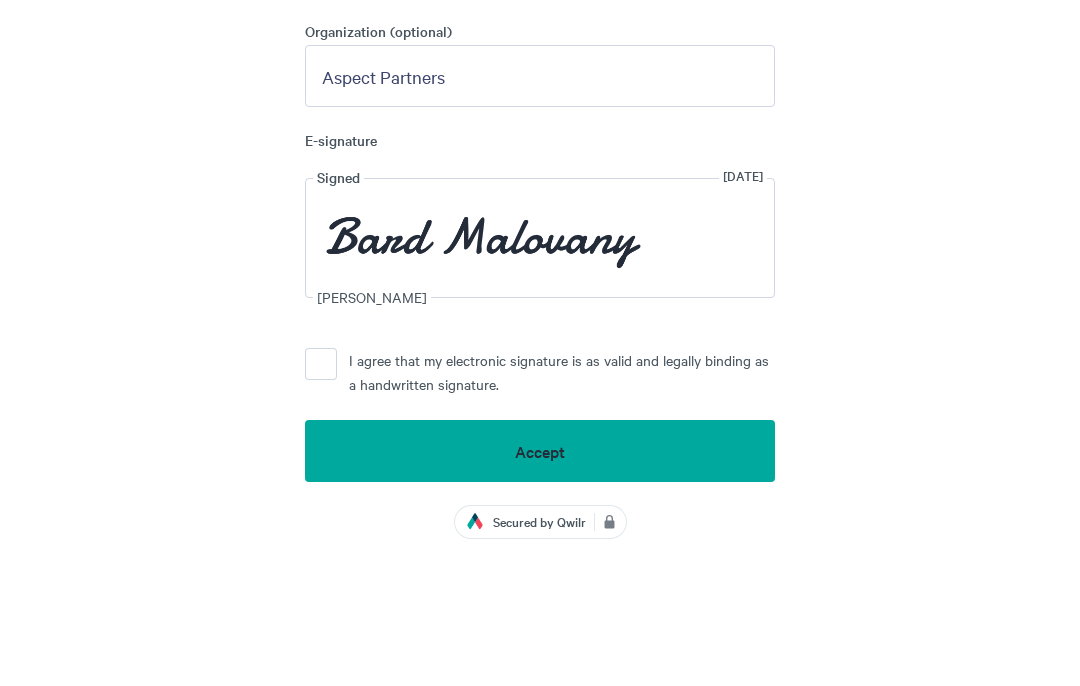 type on "[EMAIL_ADDRESS][PERSON_NAME][DOMAIN_NAME]" 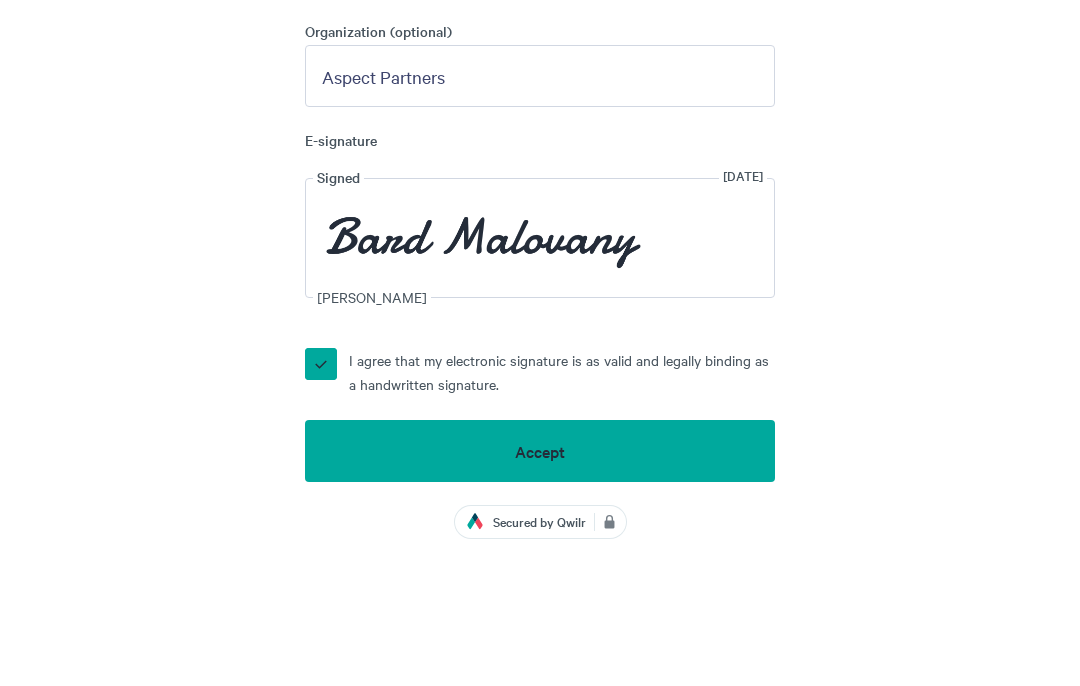 scroll, scrollTop: 11172, scrollLeft: 0, axis: vertical 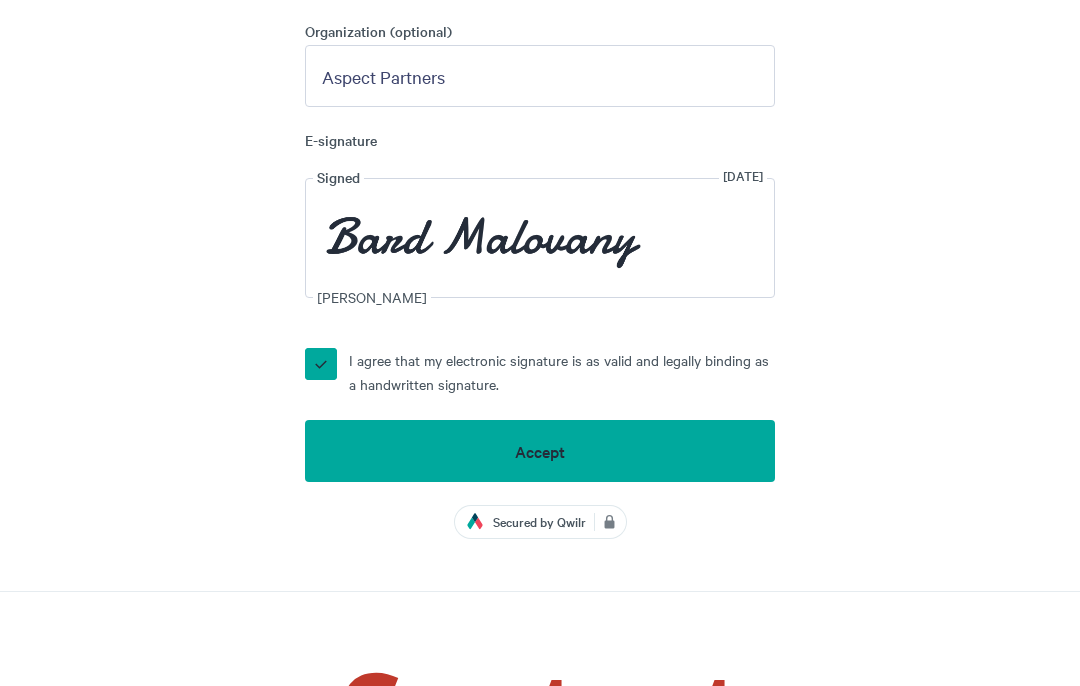 click on "Accept" at bounding box center (540, 451) 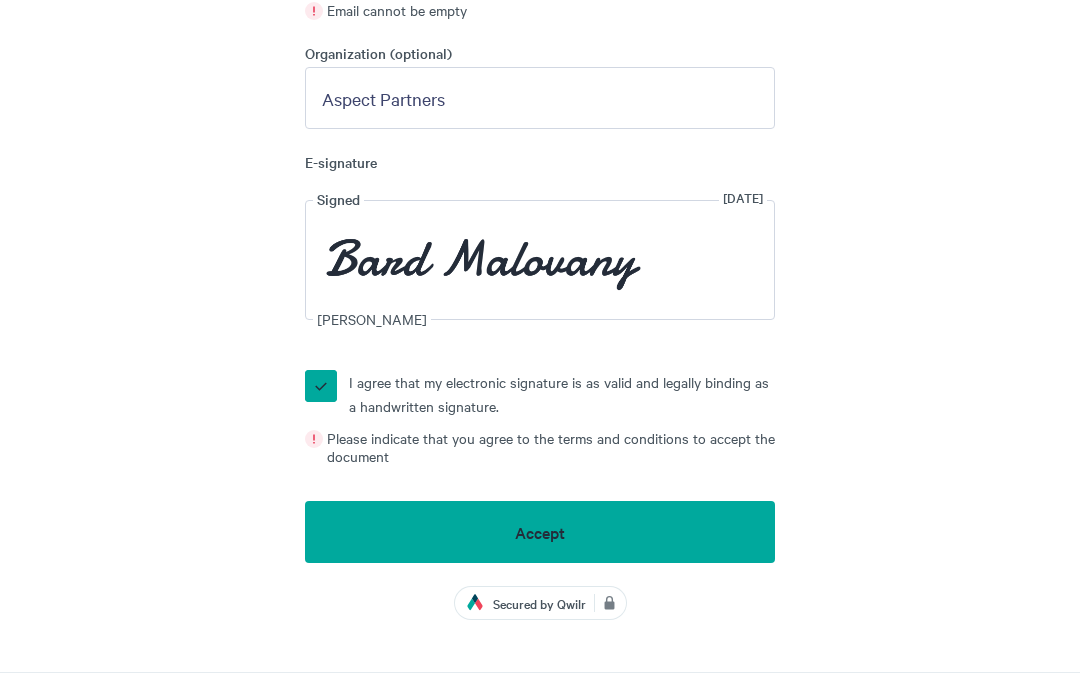 click on "Accept" at bounding box center (540, 532) 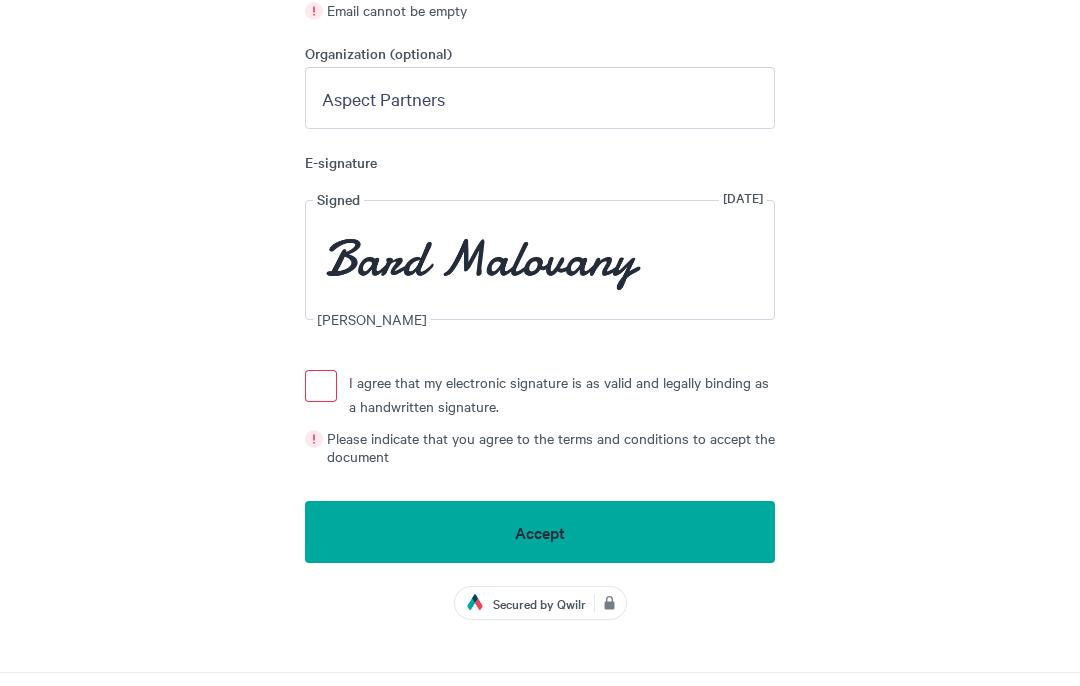 click on "I agree that my electronic signature is as valid and legally binding as a handwritten signature." at bounding box center [321, 386] 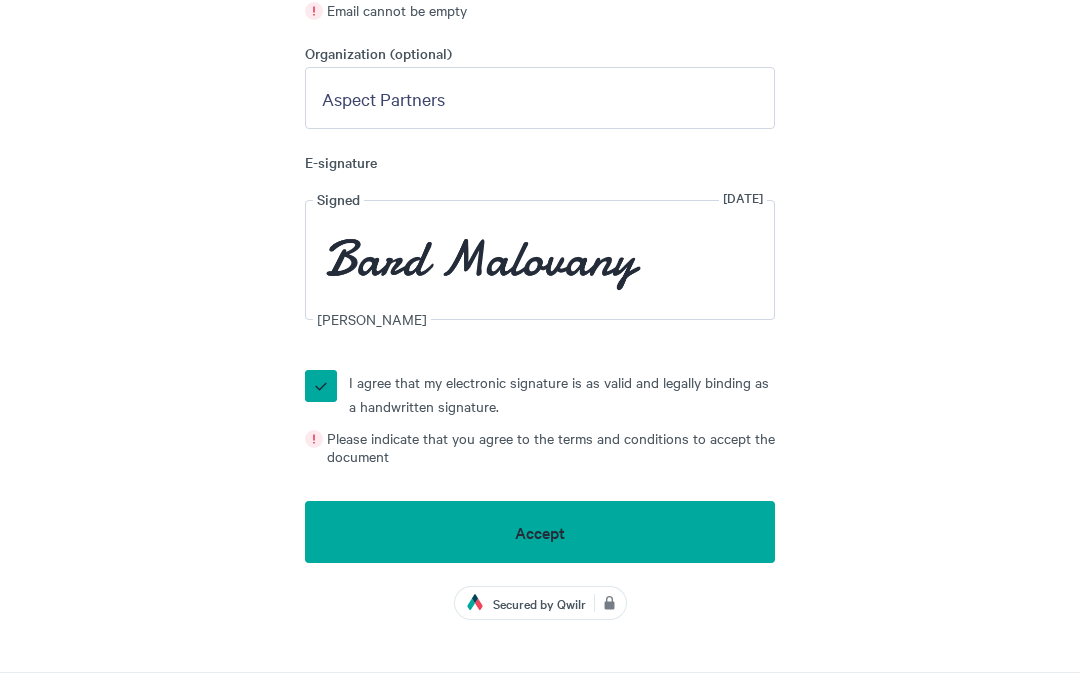click on "Accept" at bounding box center (540, 532) 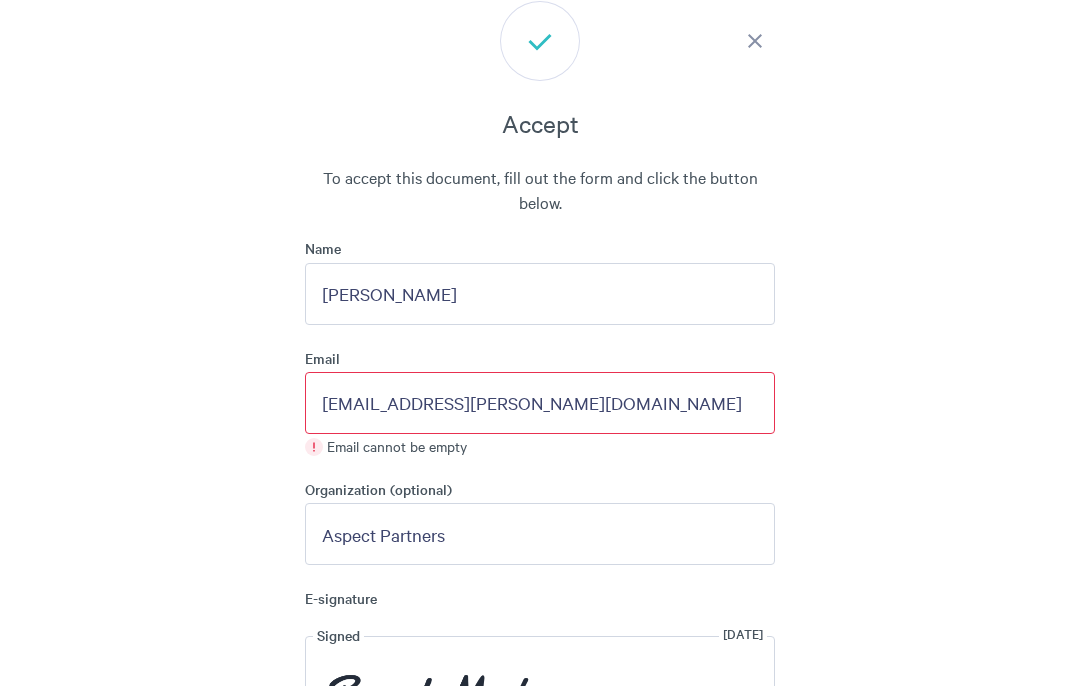 scroll, scrollTop: 10730, scrollLeft: 0, axis: vertical 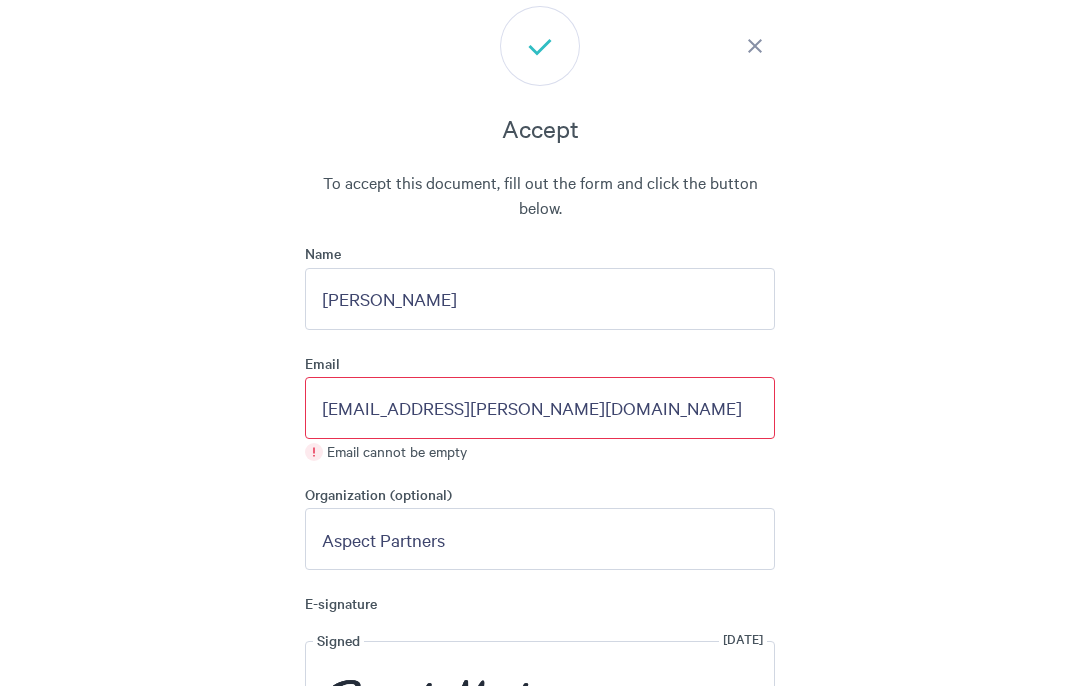 click on "[EMAIL_ADDRESS][PERSON_NAME][DOMAIN_NAME]" at bounding box center [540, 409] 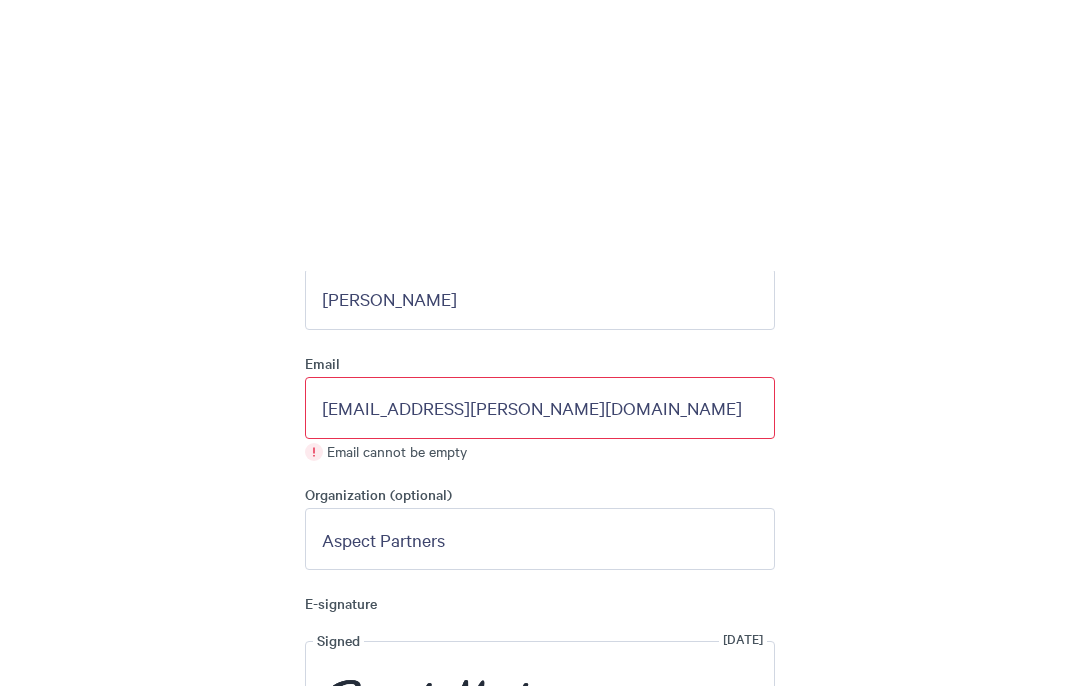 scroll, scrollTop: 11029, scrollLeft: 0, axis: vertical 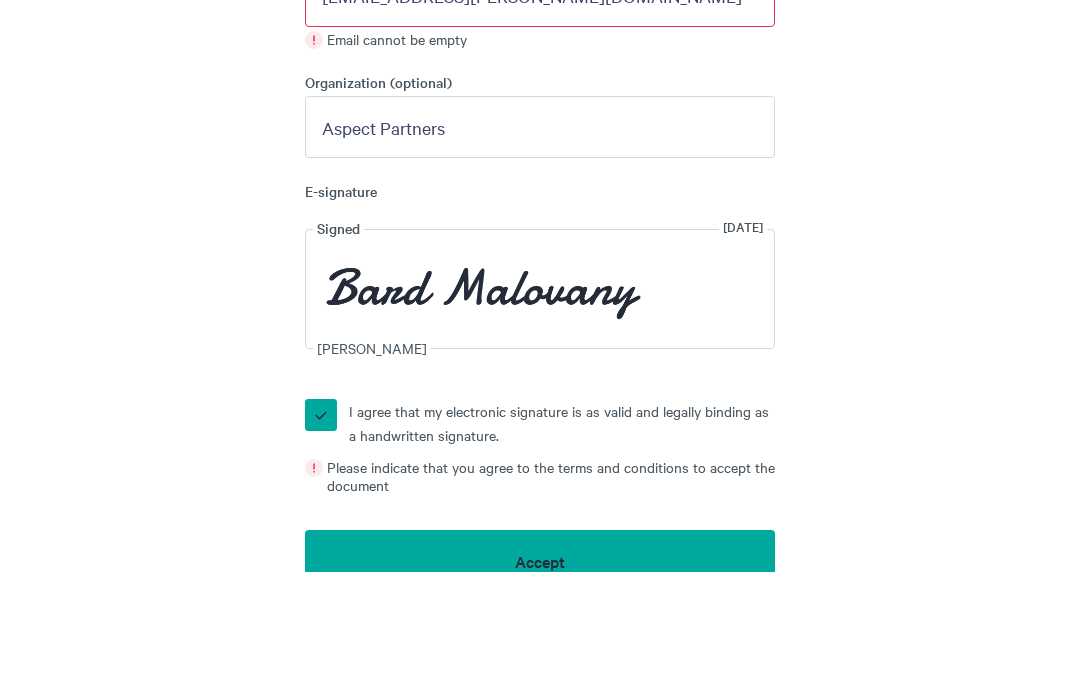 click on "Accept" at bounding box center [540, 675] 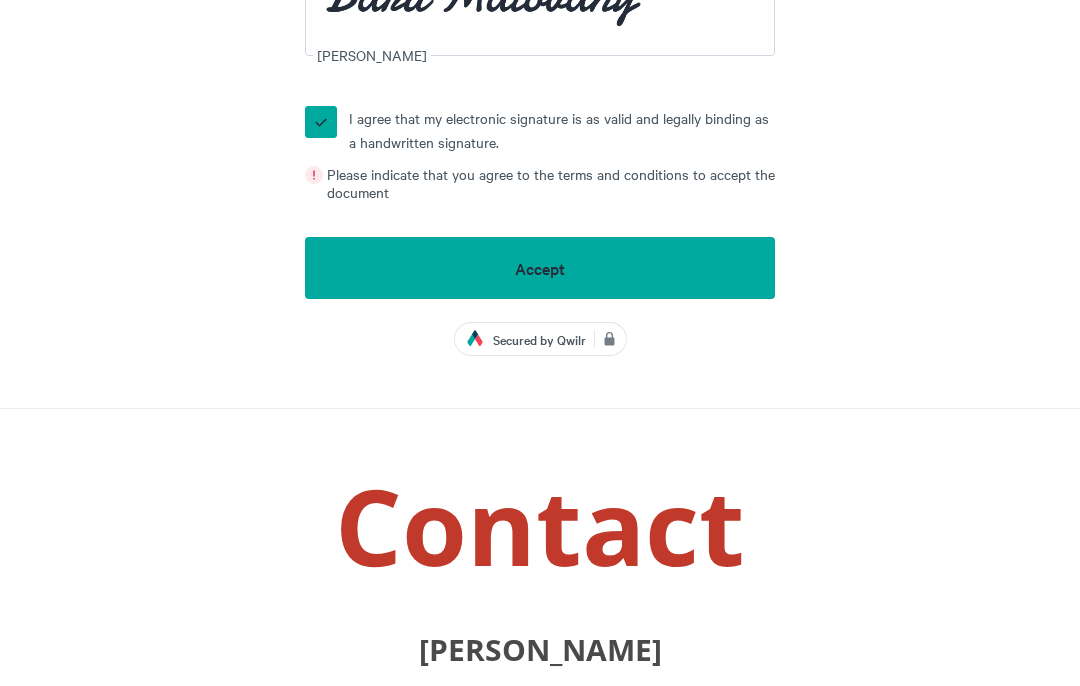 scroll, scrollTop: 11435, scrollLeft: 0, axis: vertical 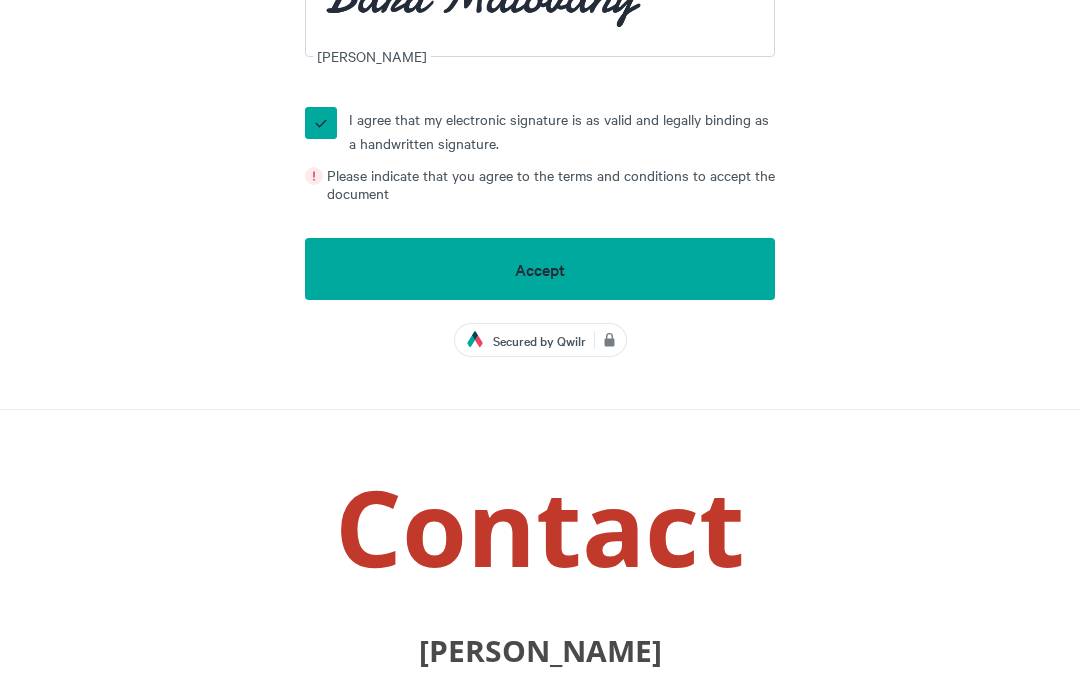 click on "Accept" at bounding box center (540, 269) 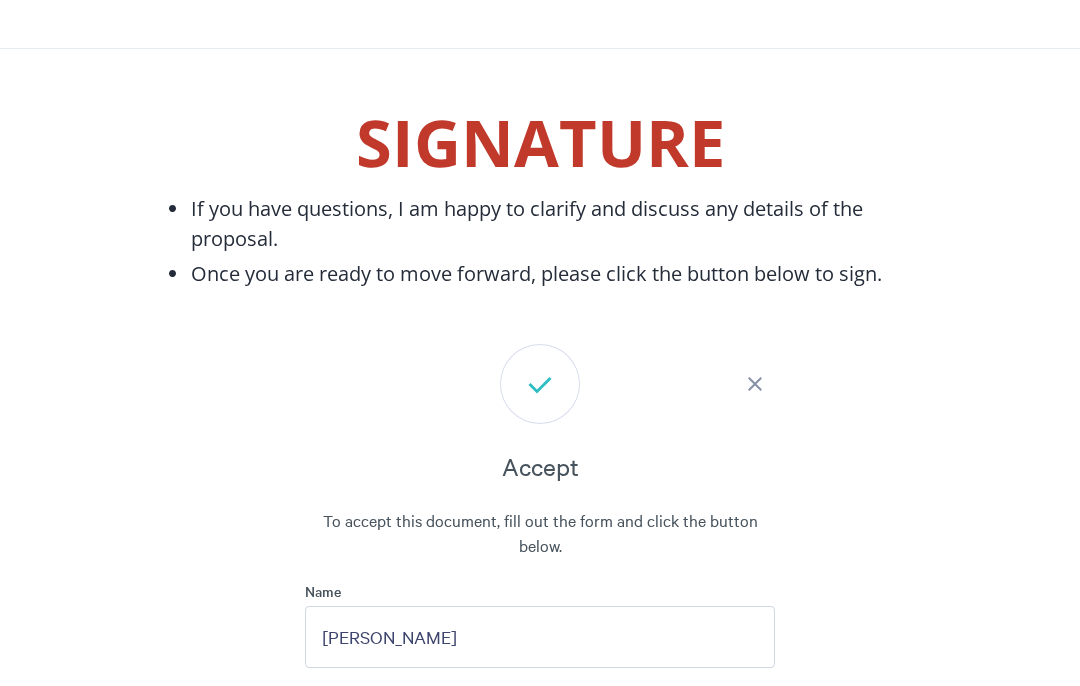 scroll, scrollTop: 10370, scrollLeft: 0, axis: vertical 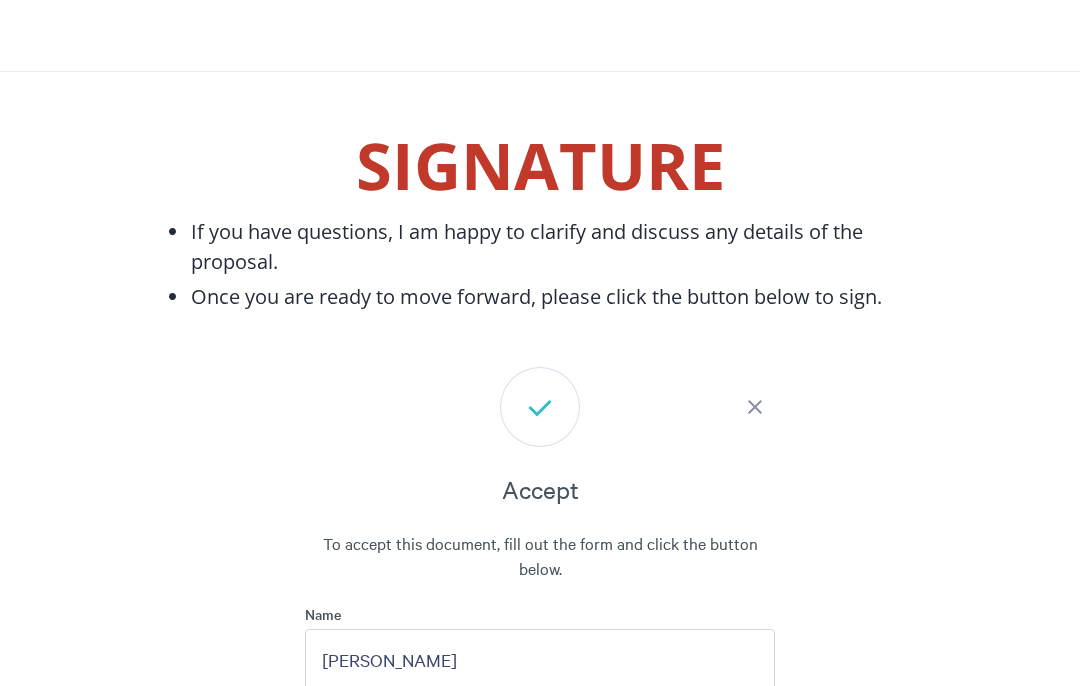 click 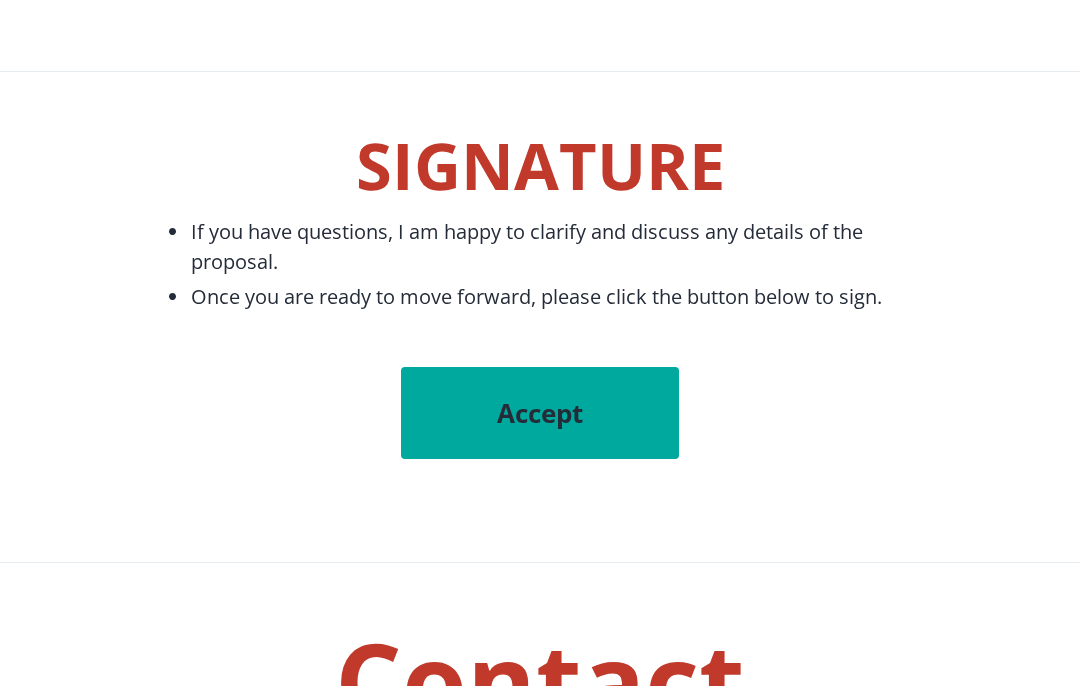 click on "Accept" at bounding box center [540, 413] 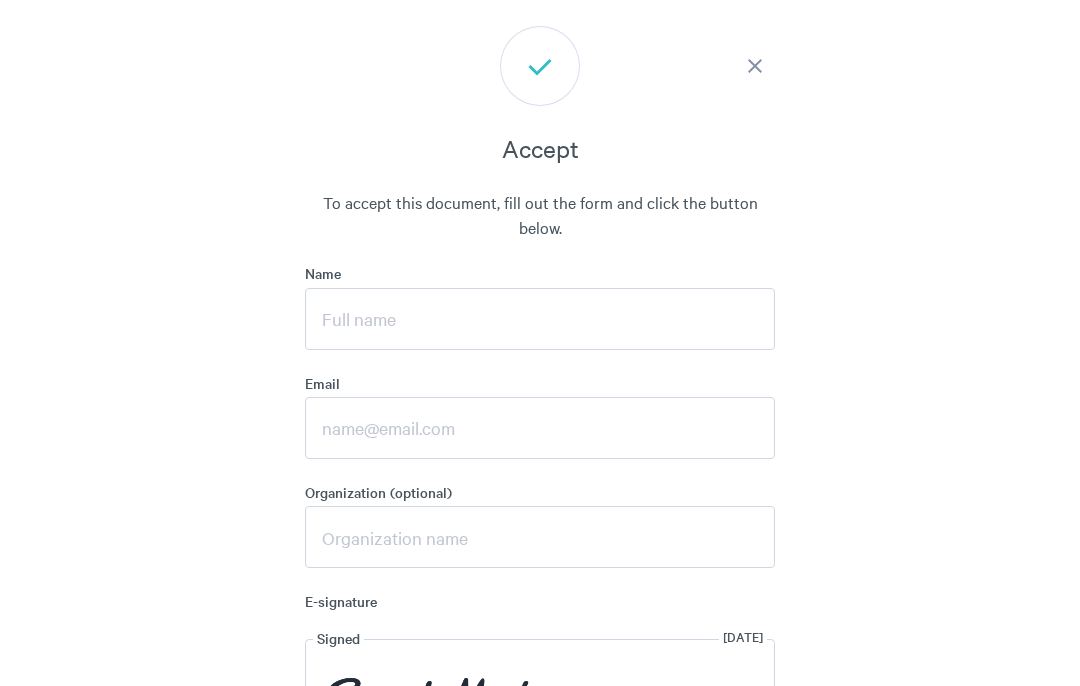 scroll, scrollTop: 10764, scrollLeft: 0, axis: vertical 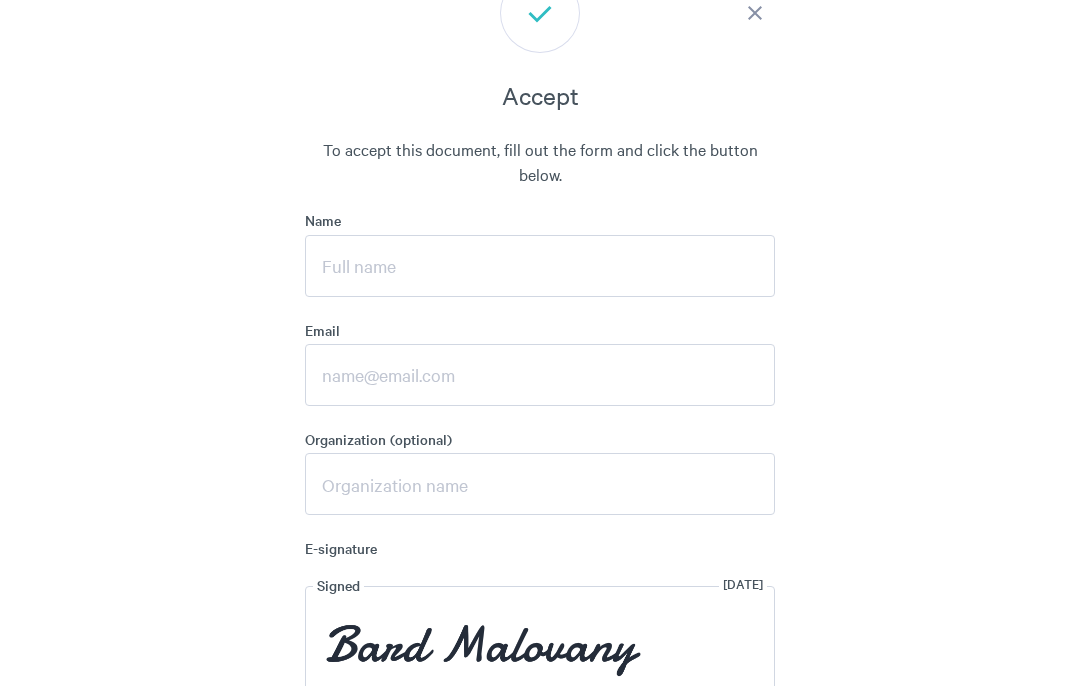 click on "Name" at bounding box center (540, 266) 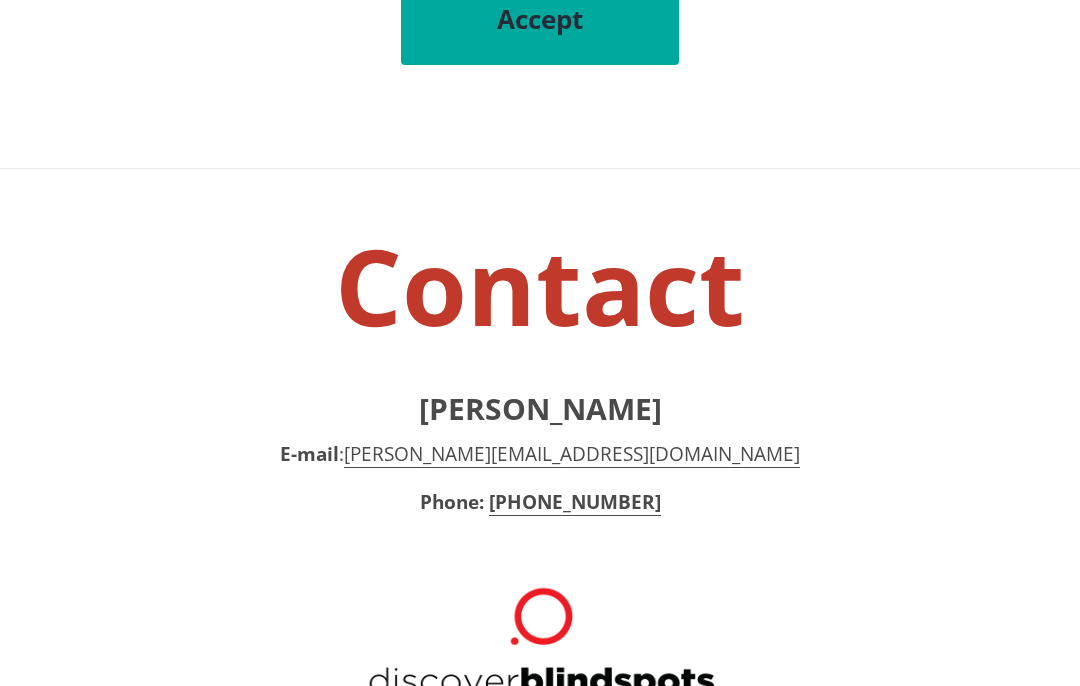 click on "Accept" at bounding box center (540, 19) 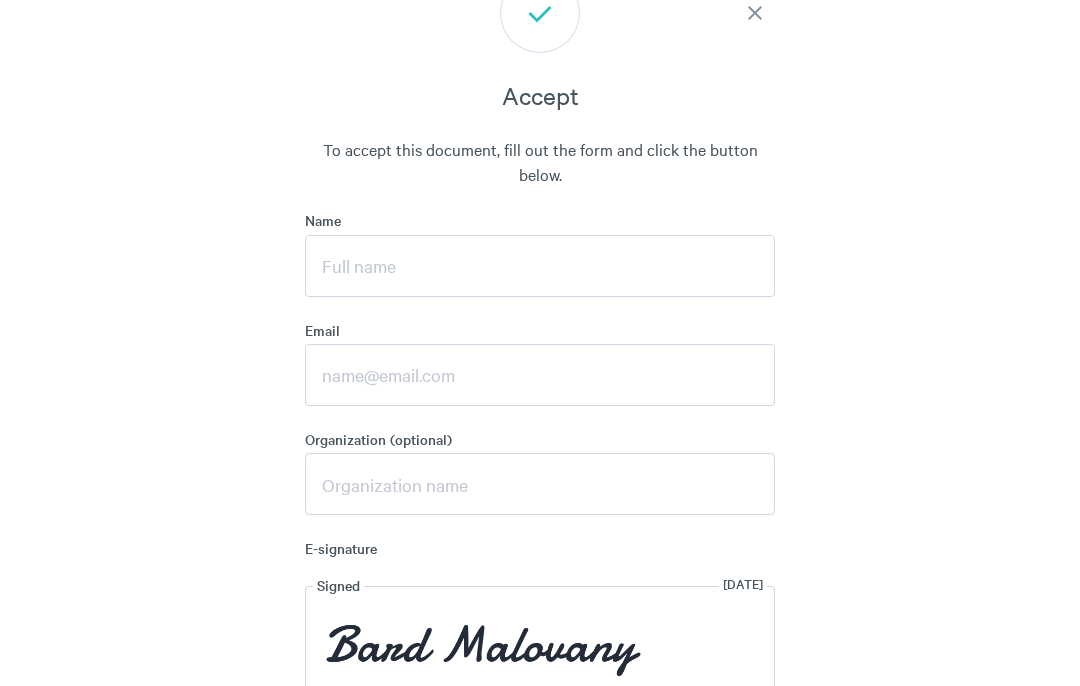 type 